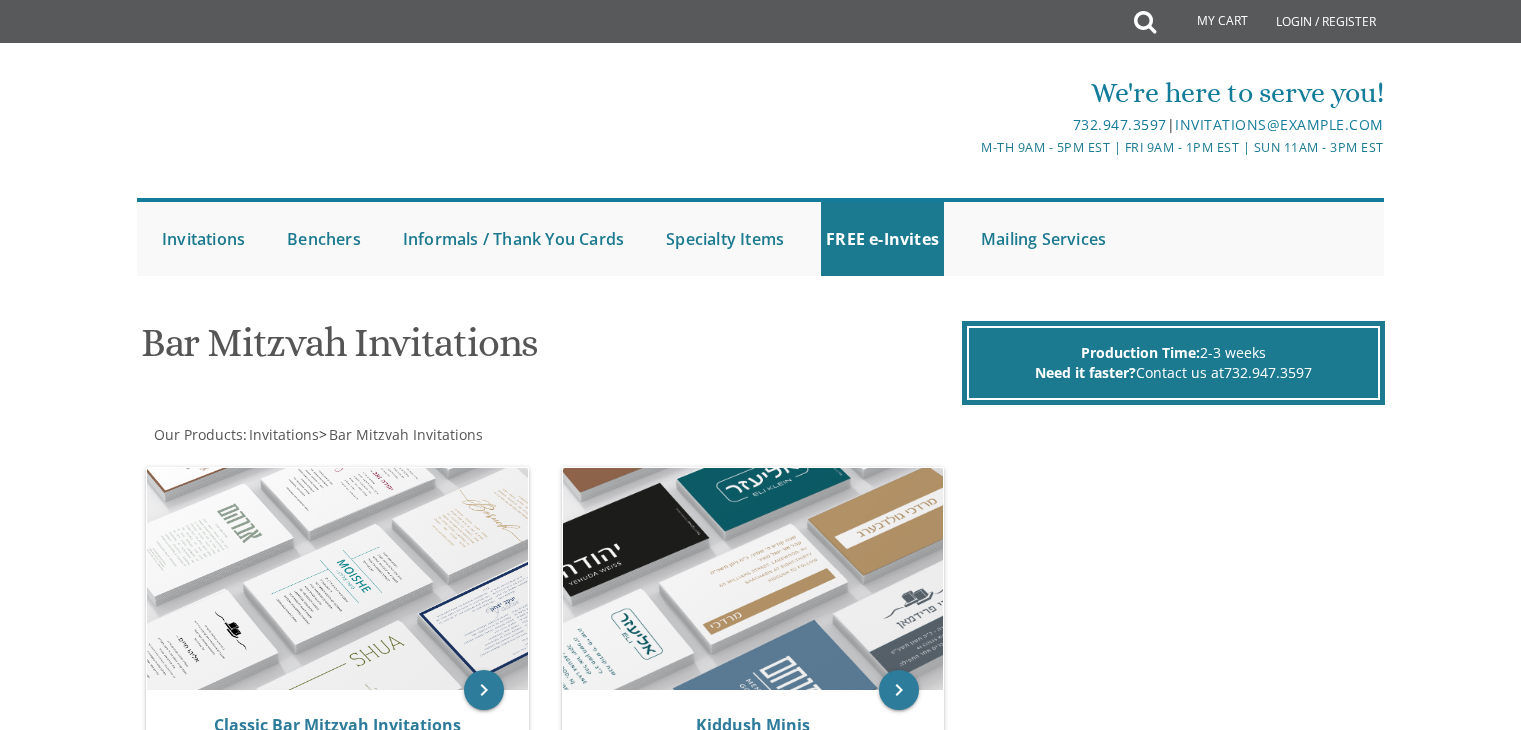 scroll, scrollTop: 280, scrollLeft: 0, axis: vertical 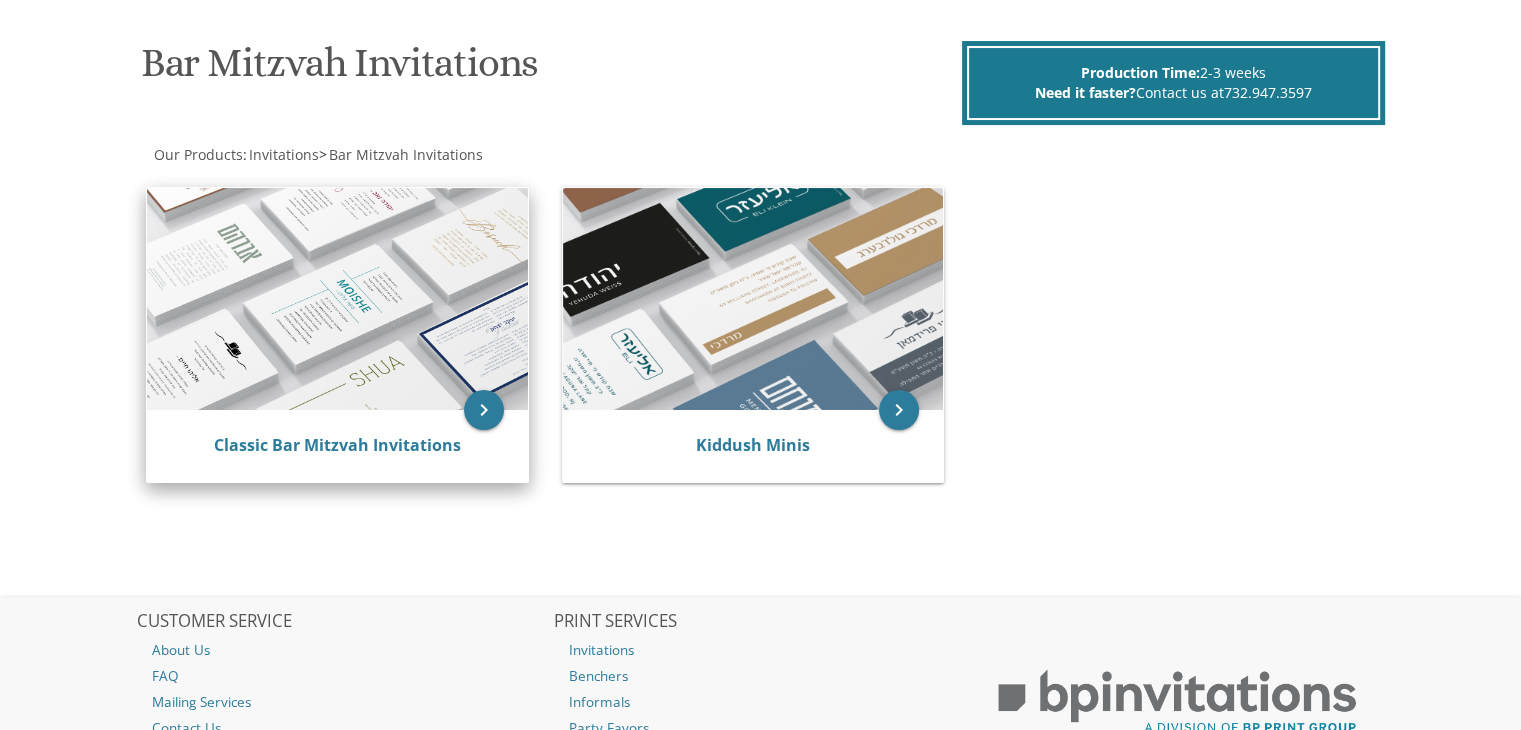 click at bounding box center [337, 299] 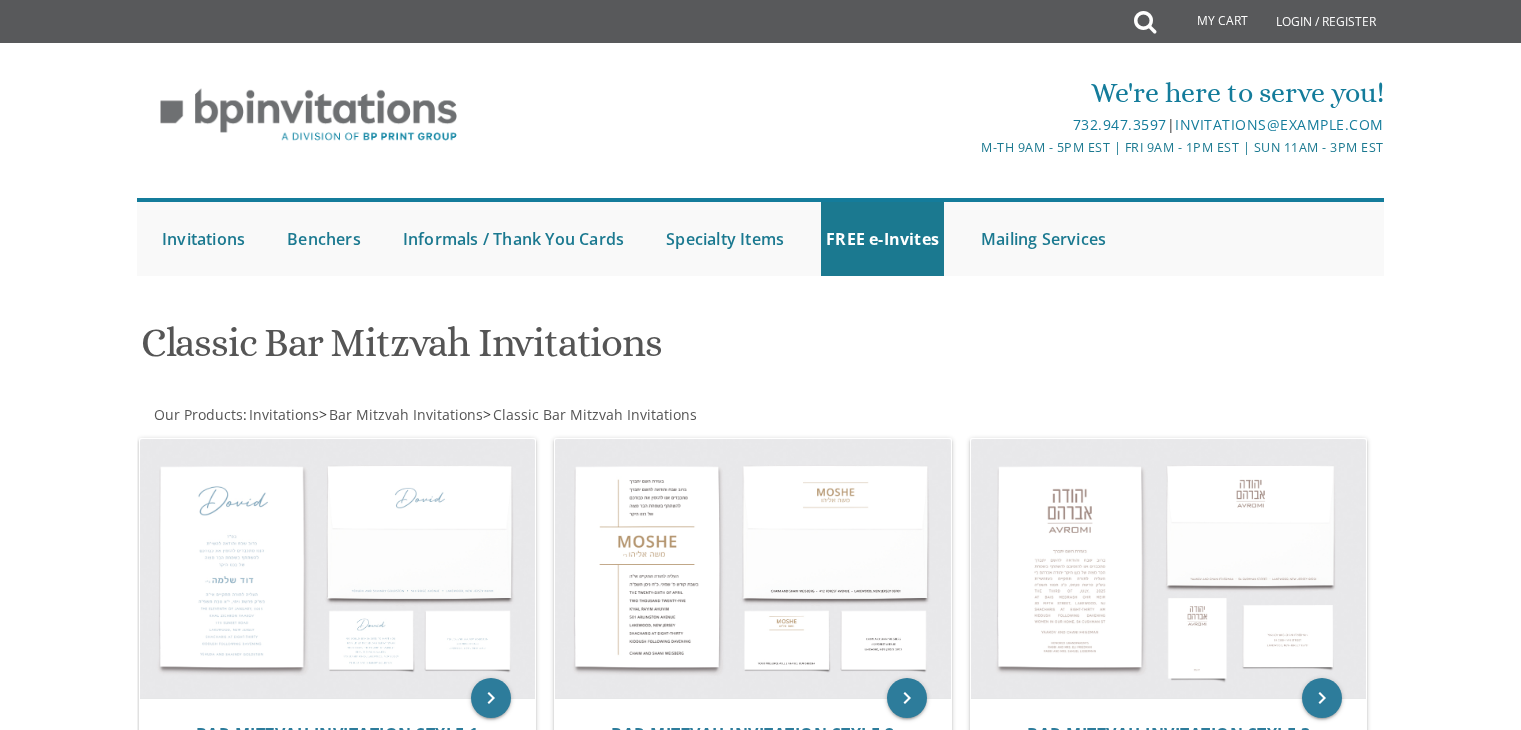 scroll, scrollTop: 0, scrollLeft: 0, axis: both 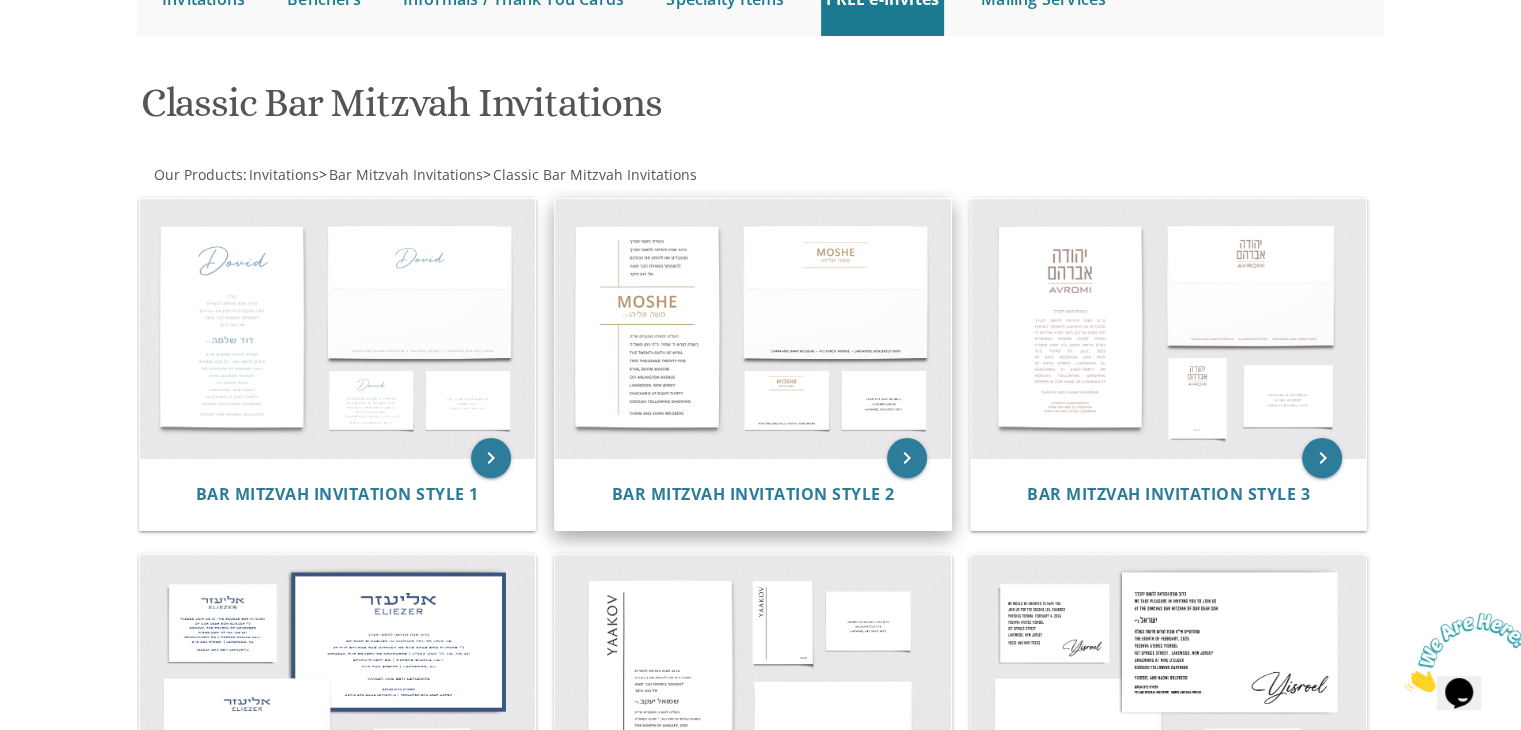 click at bounding box center [753, 329] 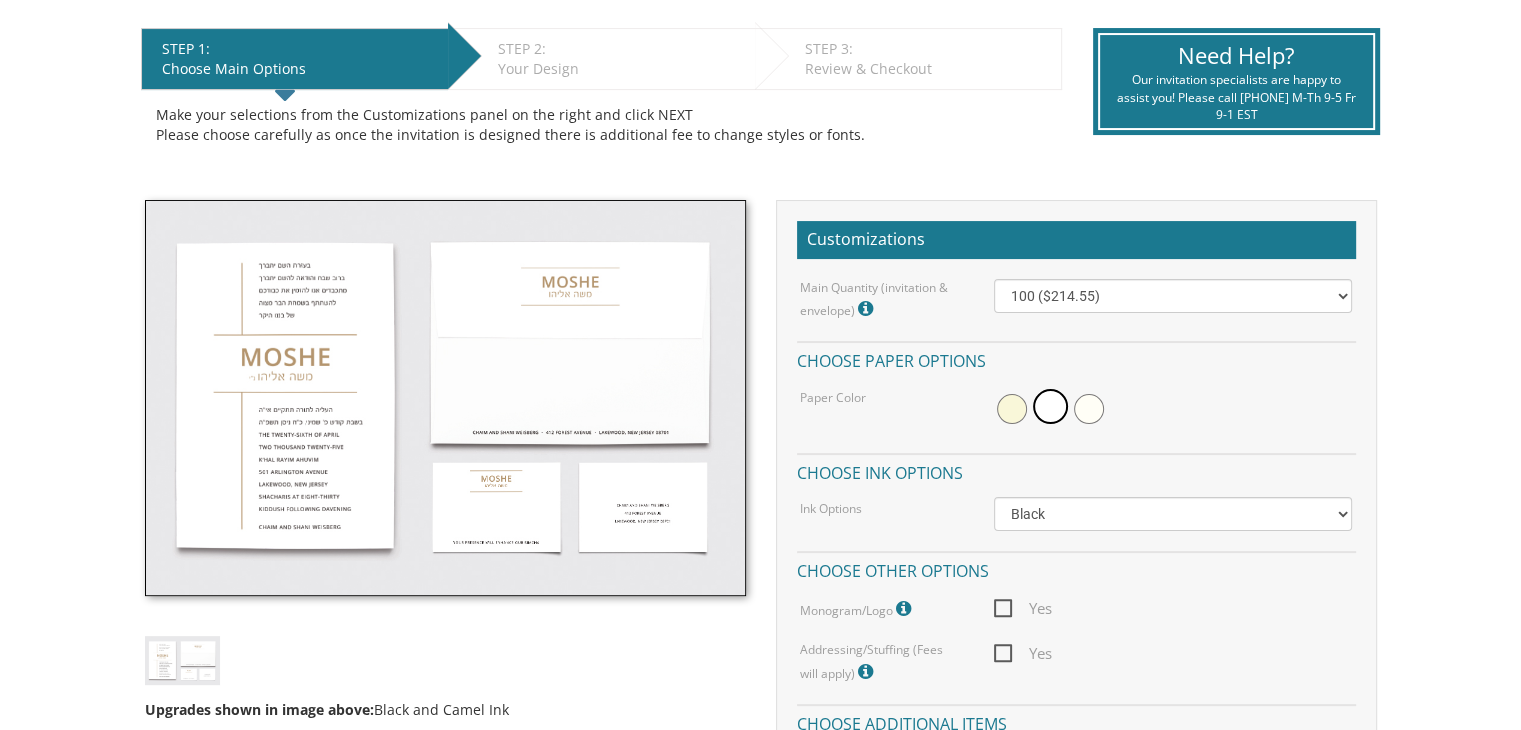 scroll, scrollTop: 400, scrollLeft: 0, axis: vertical 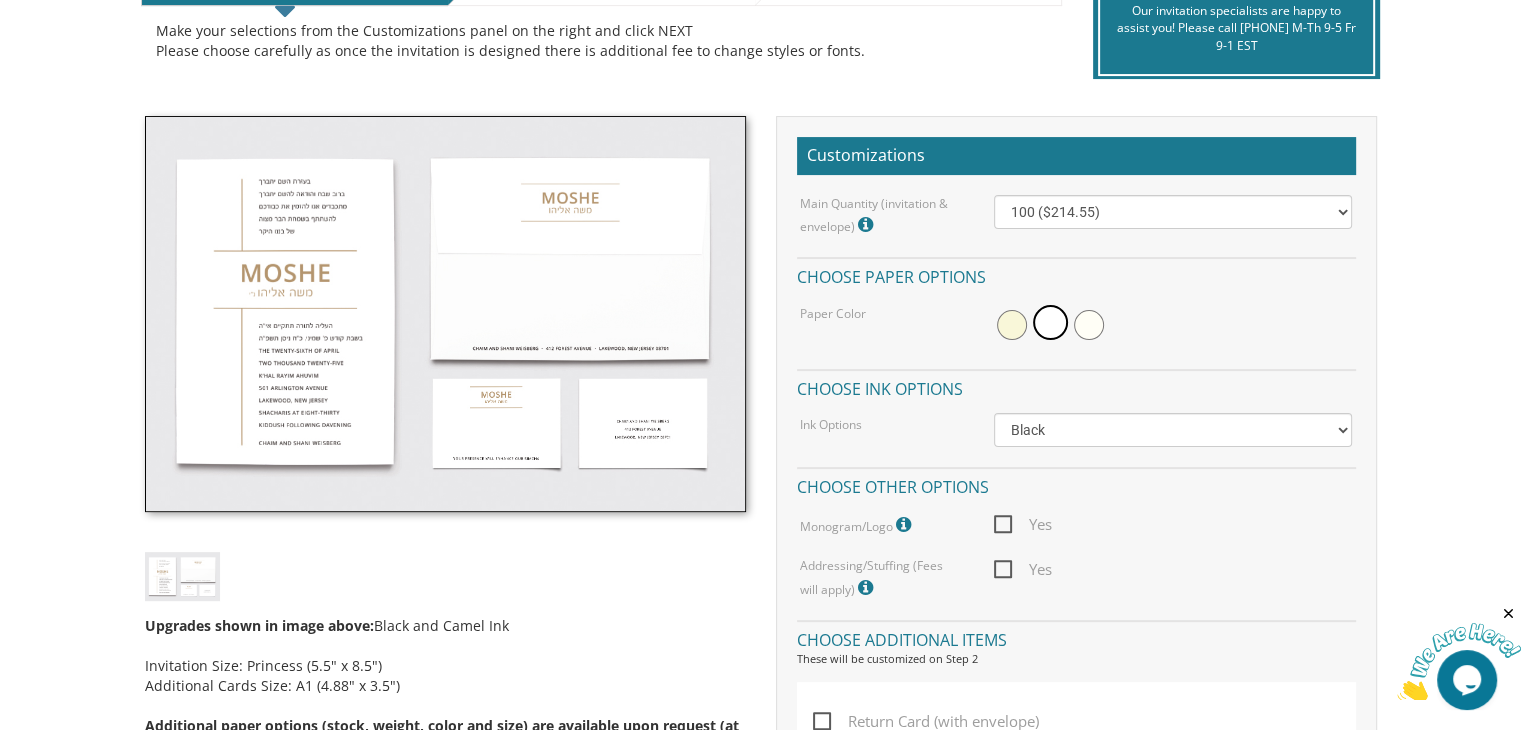 click at bounding box center (445, 314) 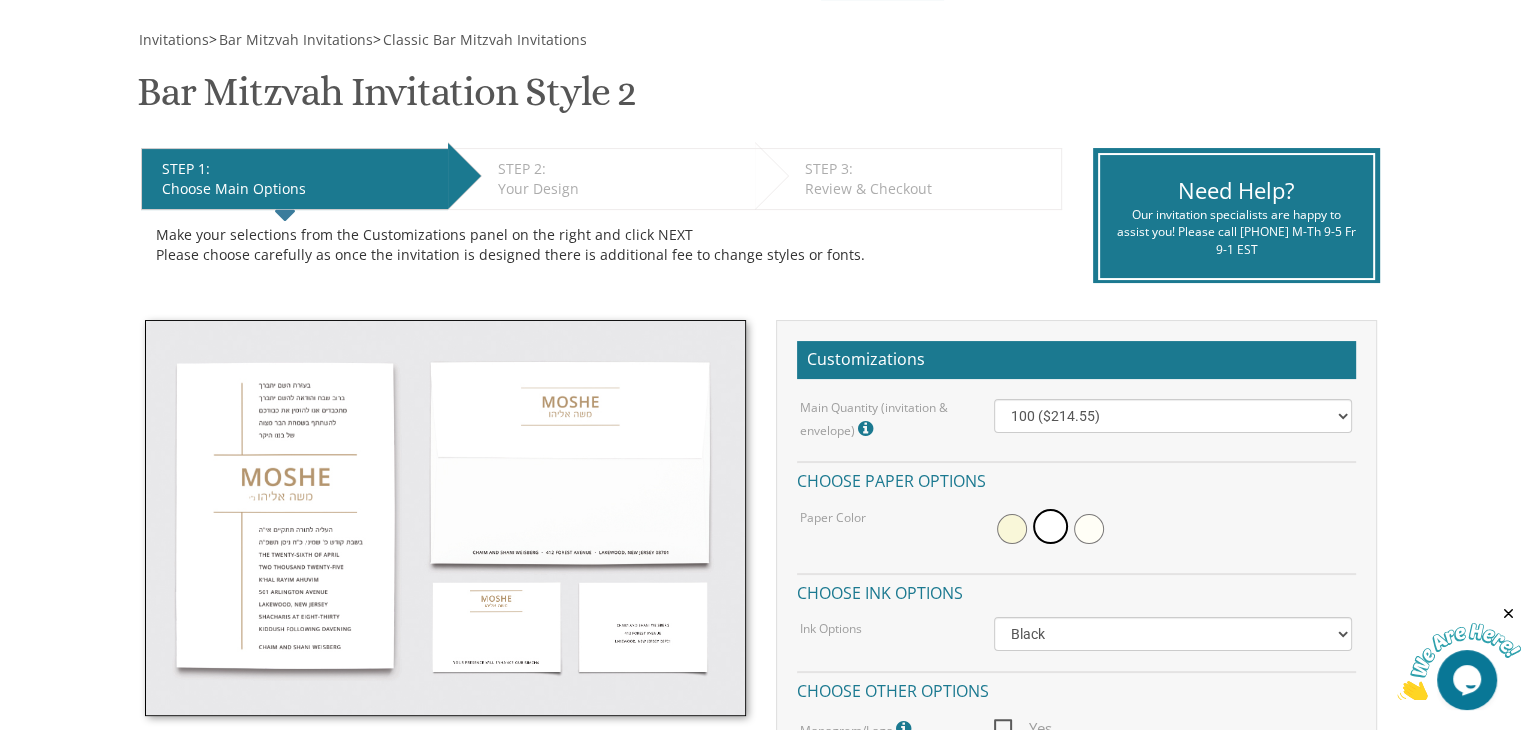scroll, scrollTop: 267, scrollLeft: 0, axis: vertical 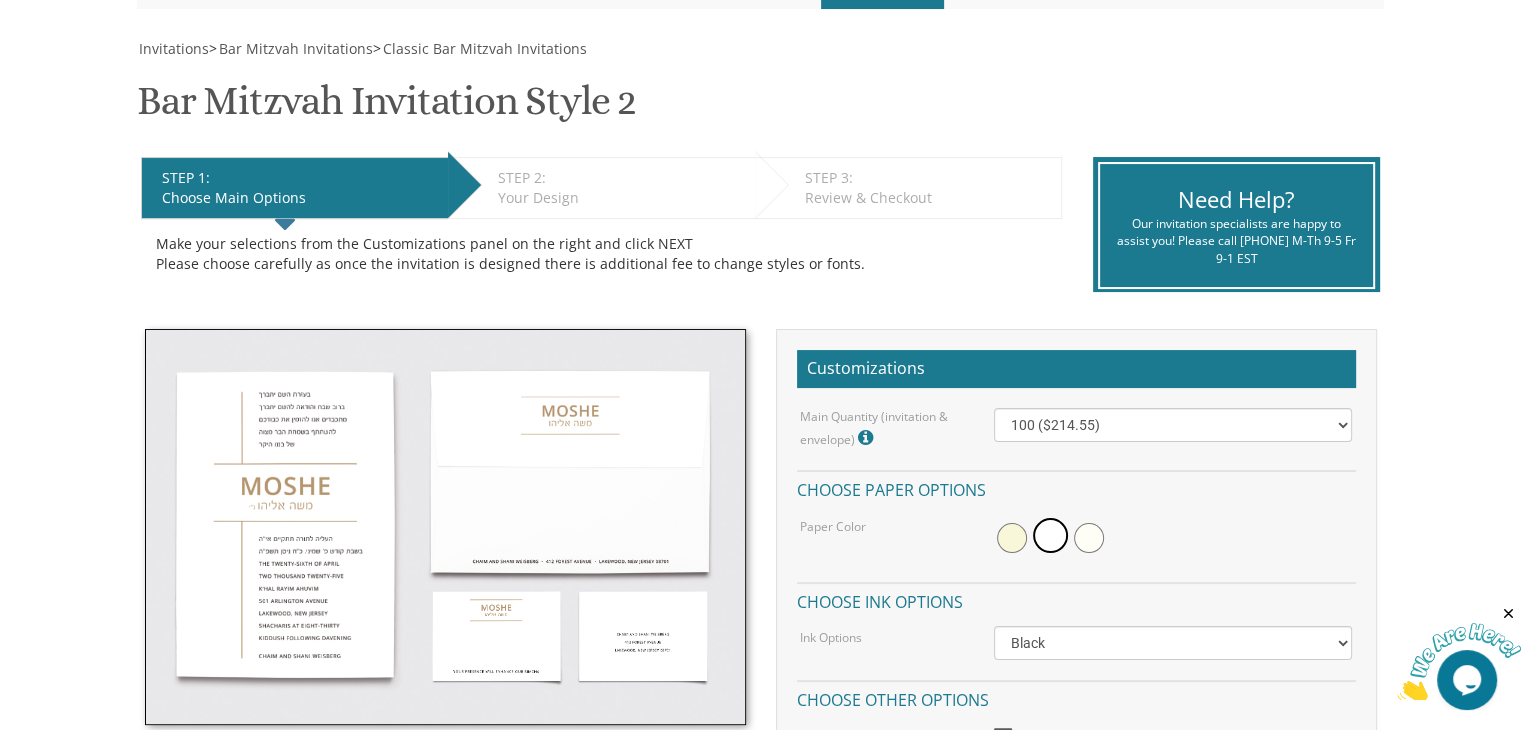 click at bounding box center [445, 527] 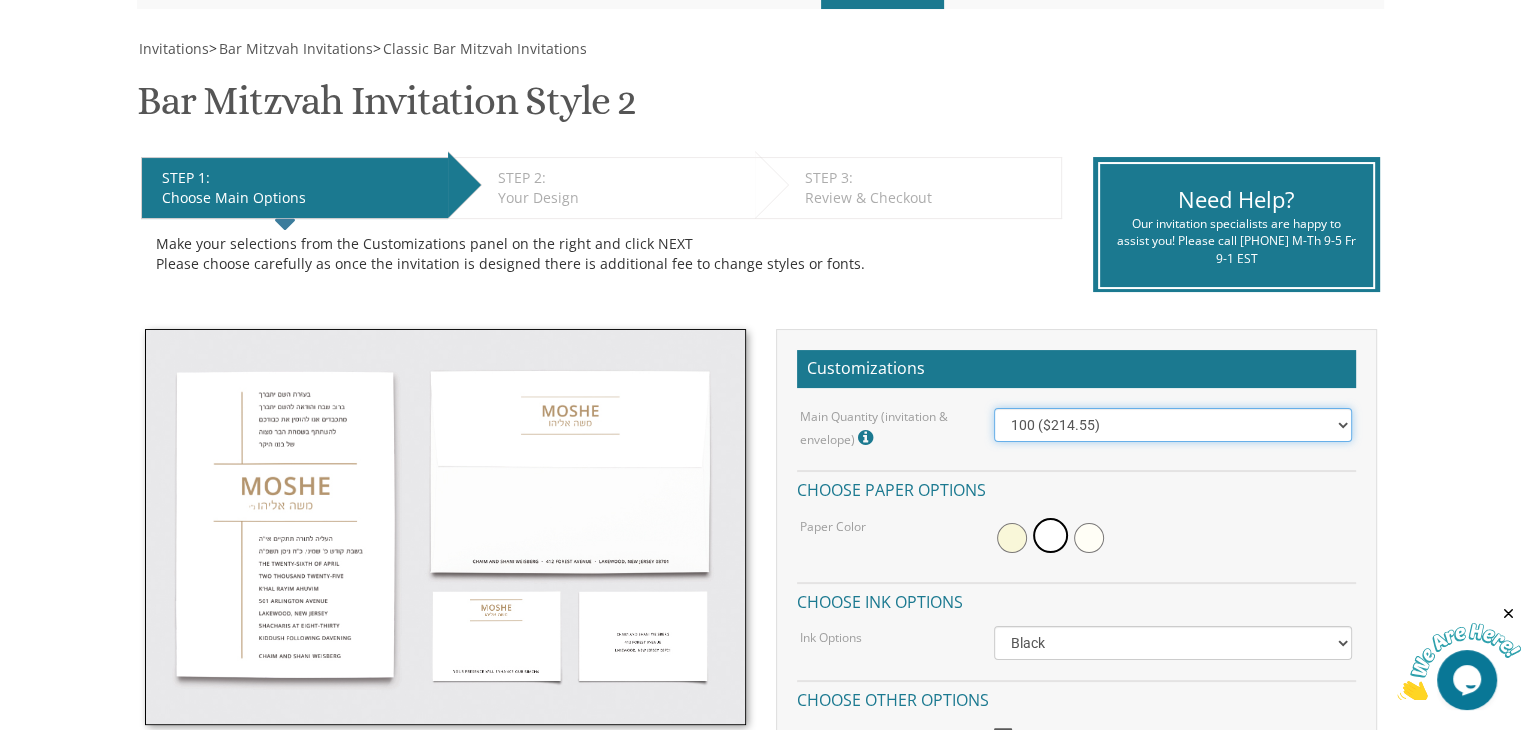 click on "100 ($214.55) 200 ($254.60) 300 ($294.25) 400 ($333.55) 500 ($373.90) 600 ($413.25) 700 ($452.35) 800 ($491.40) 900 ($528.00) 1000 ($568.05)" at bounding box center [1173, 425] 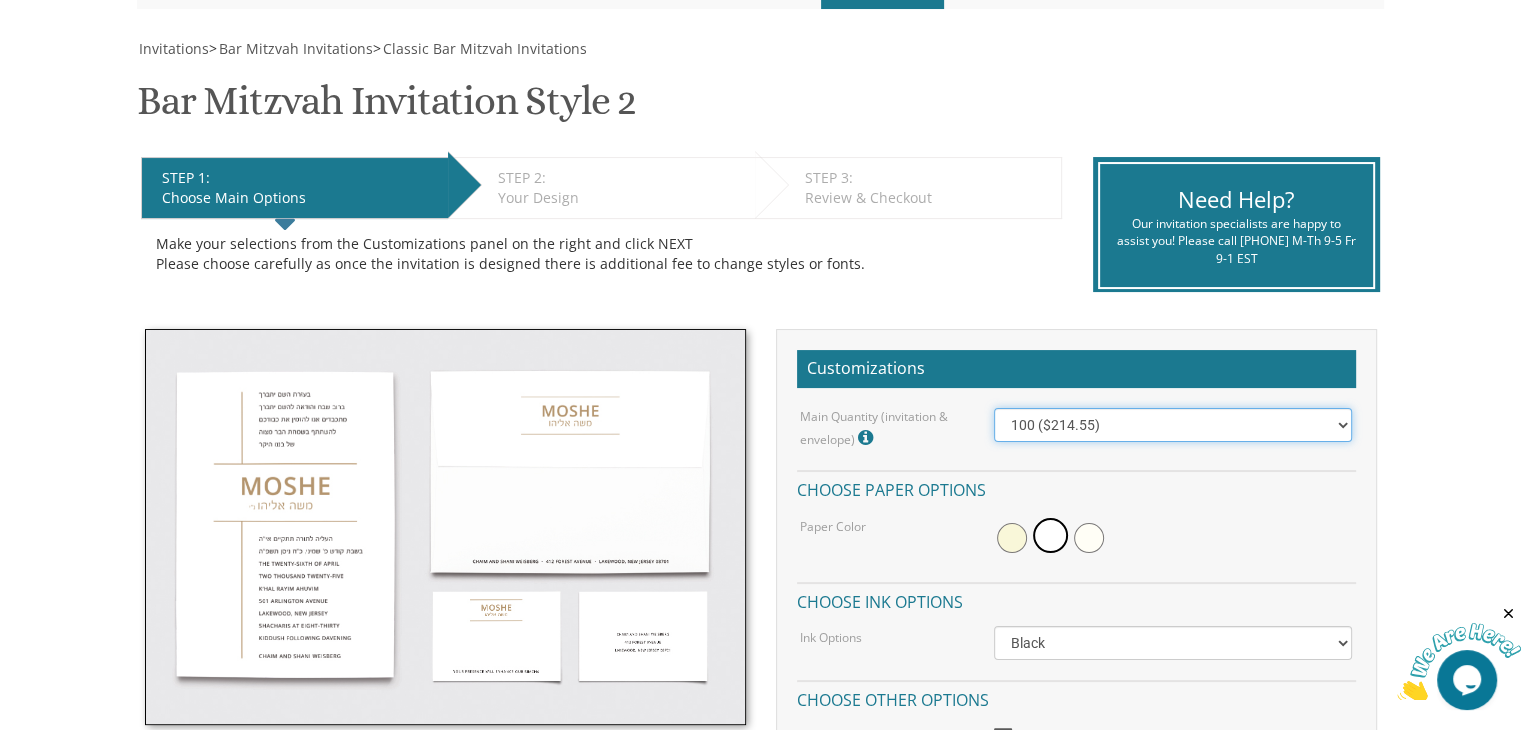 click on "100 ($214.55) 200 ($254.60) 300 ($294.25) 400 ($333.55) 500 ($373.90) 600 ($413.25) 700 ($452.35) 800 ($491.40) 900 ($528.00) 1000 ($568.05)" at bounding box center [1173, 425] 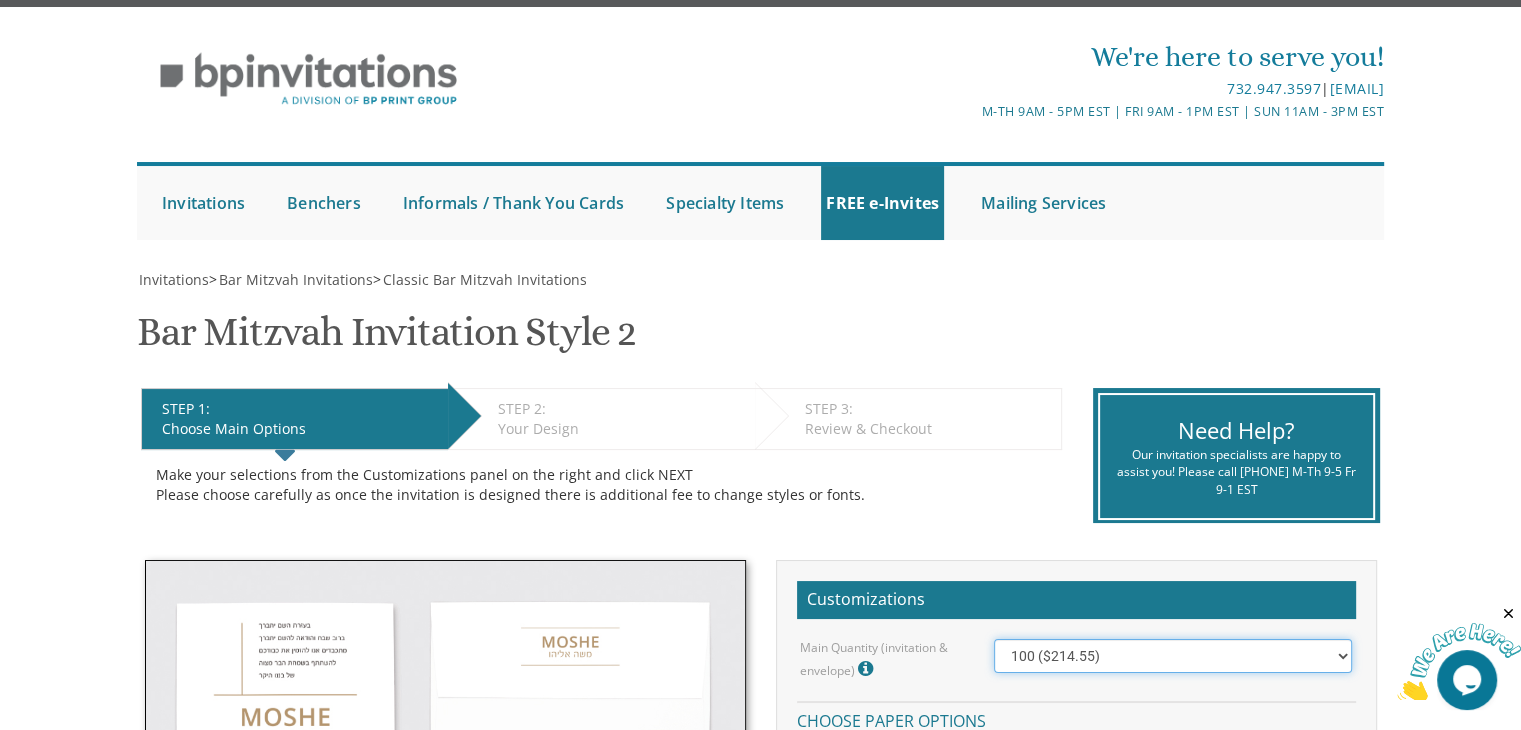 scroll, scrollTop: 0, scrollLeft: 0, axis: both 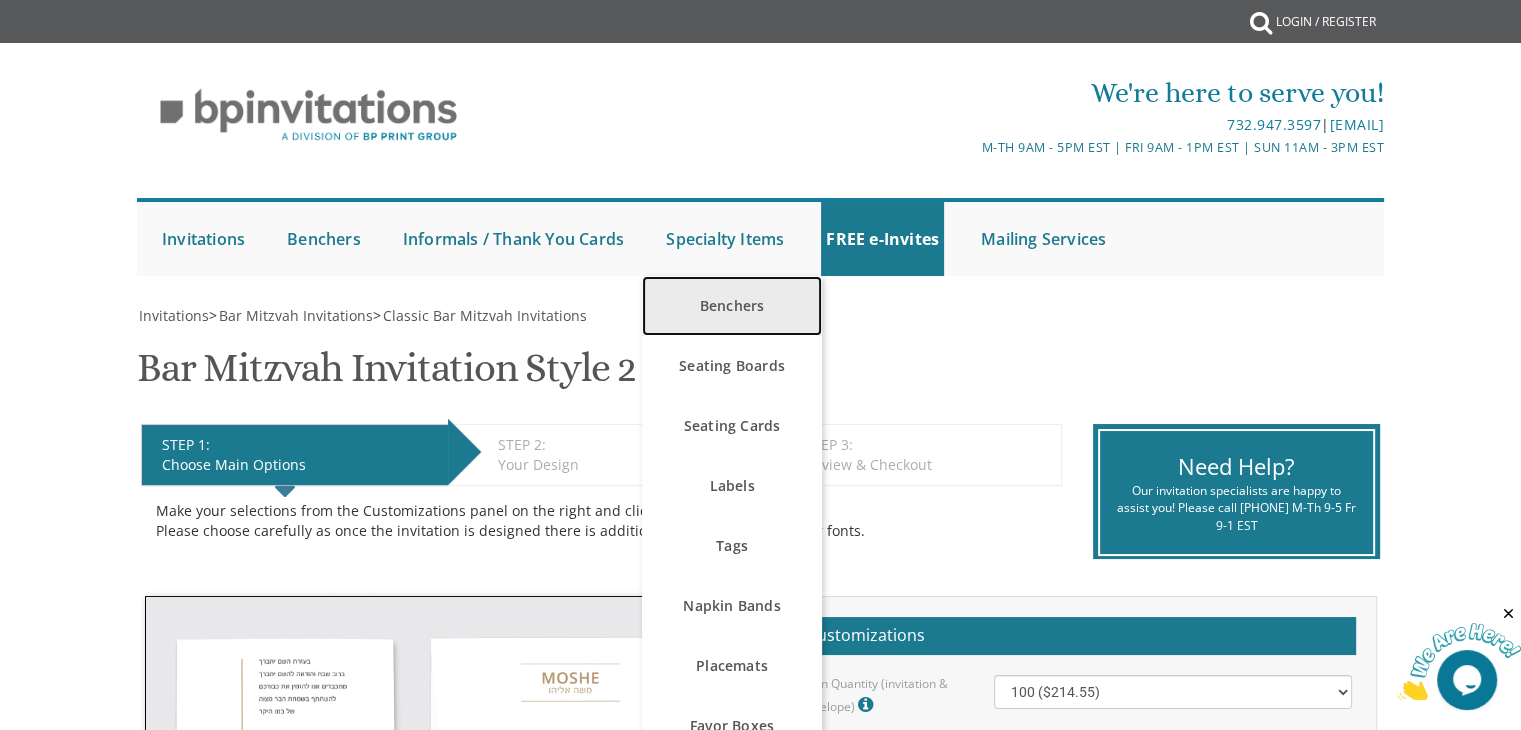 click on "Benchers" at bounding box center [732, 306] 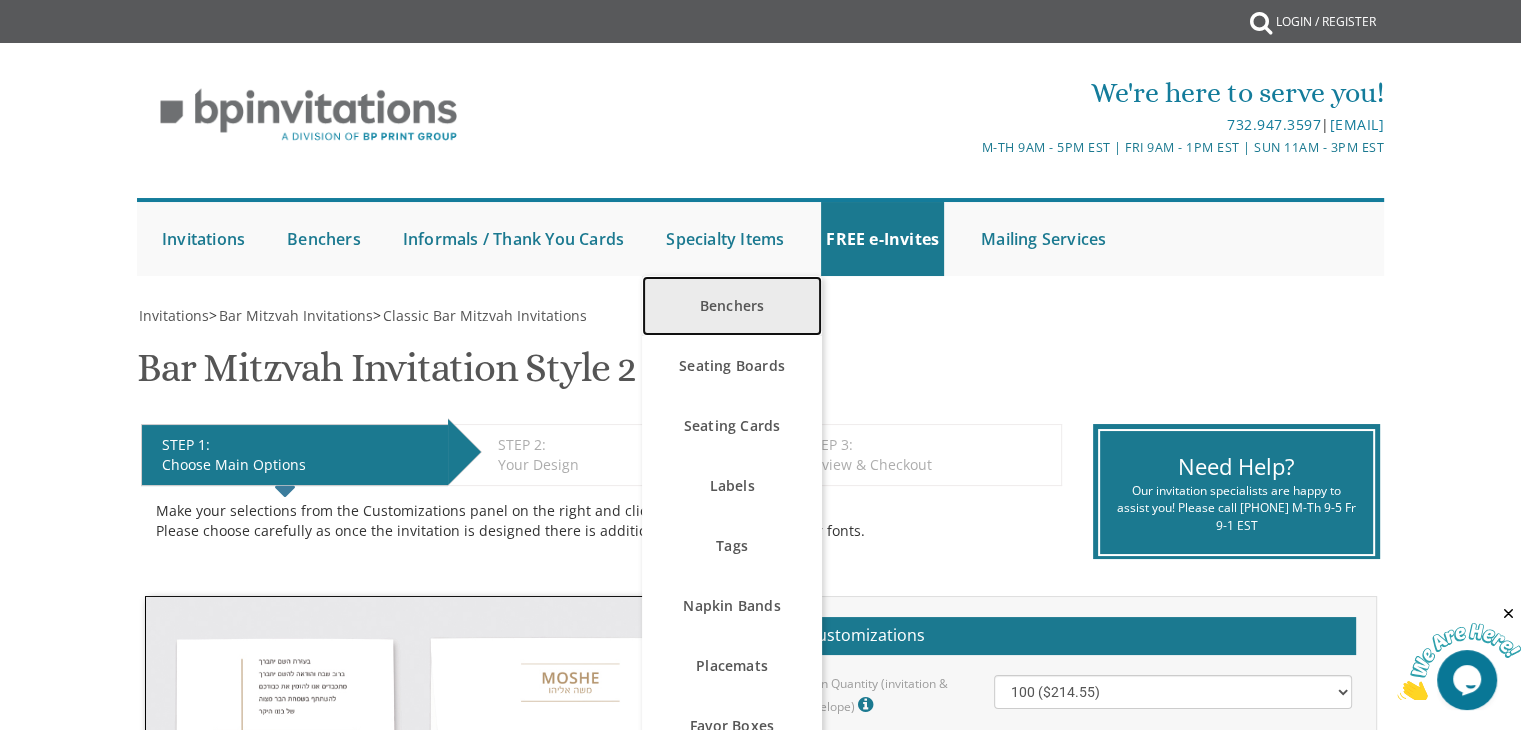 click on "Benchers" at bounding box center (732, 306) 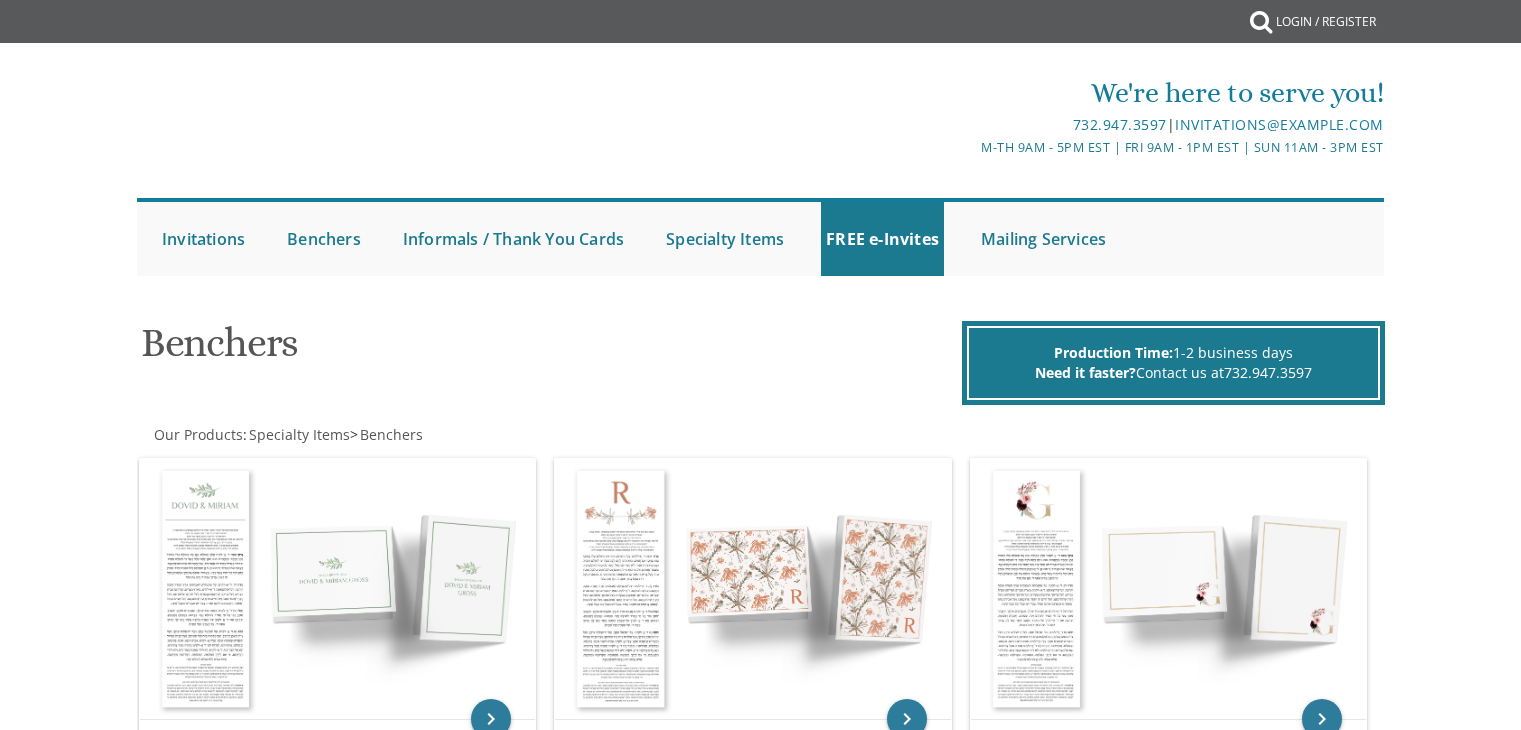 scroll, scrollTop: 0, scrollLeft: 0, axis: both 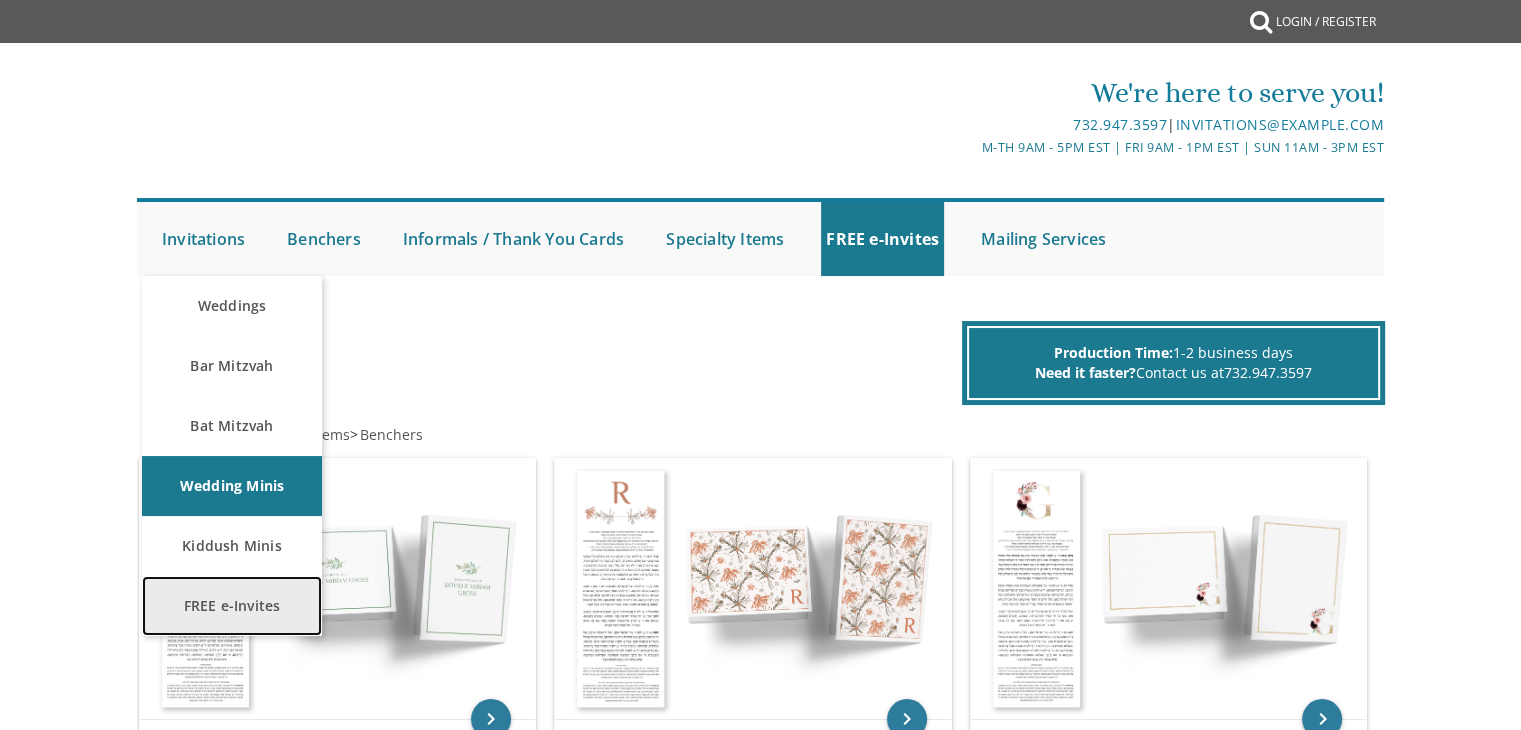 click on "FREE e-Invites" at bounding box center (232, 606) 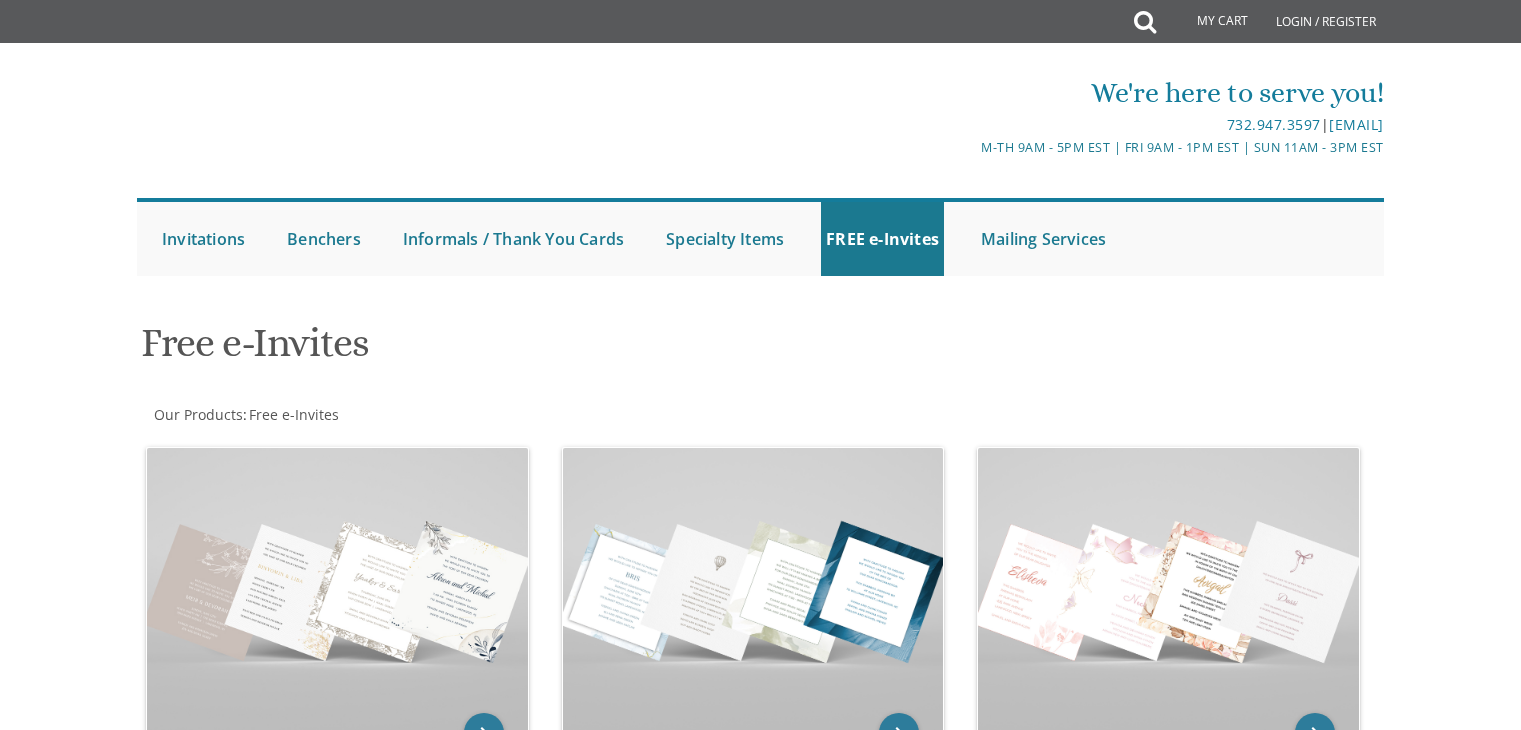 scroll, scrollTop: 0, scrollLeft: 0, axis: both 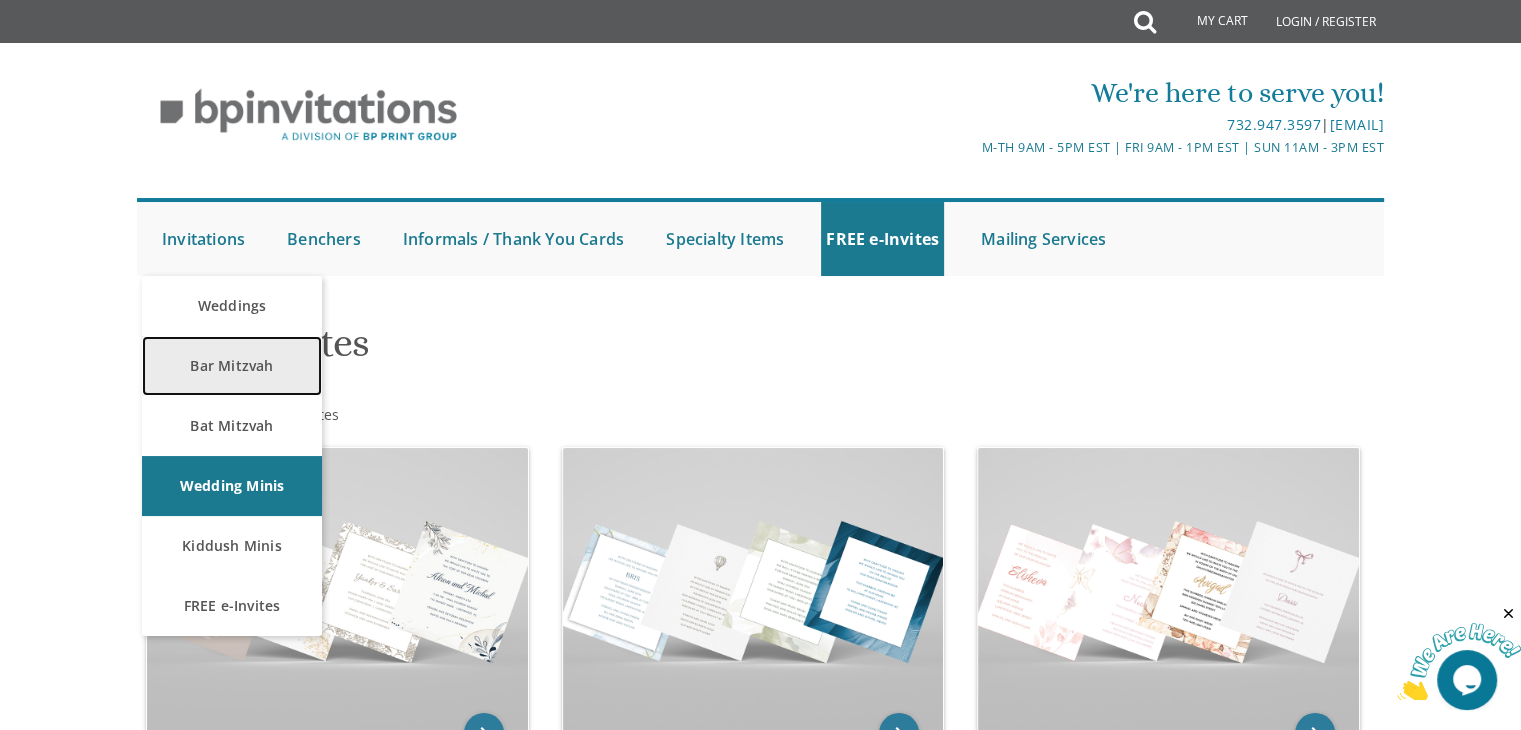 click on "Bar Mitzvah" at bounding box center (232, 366) 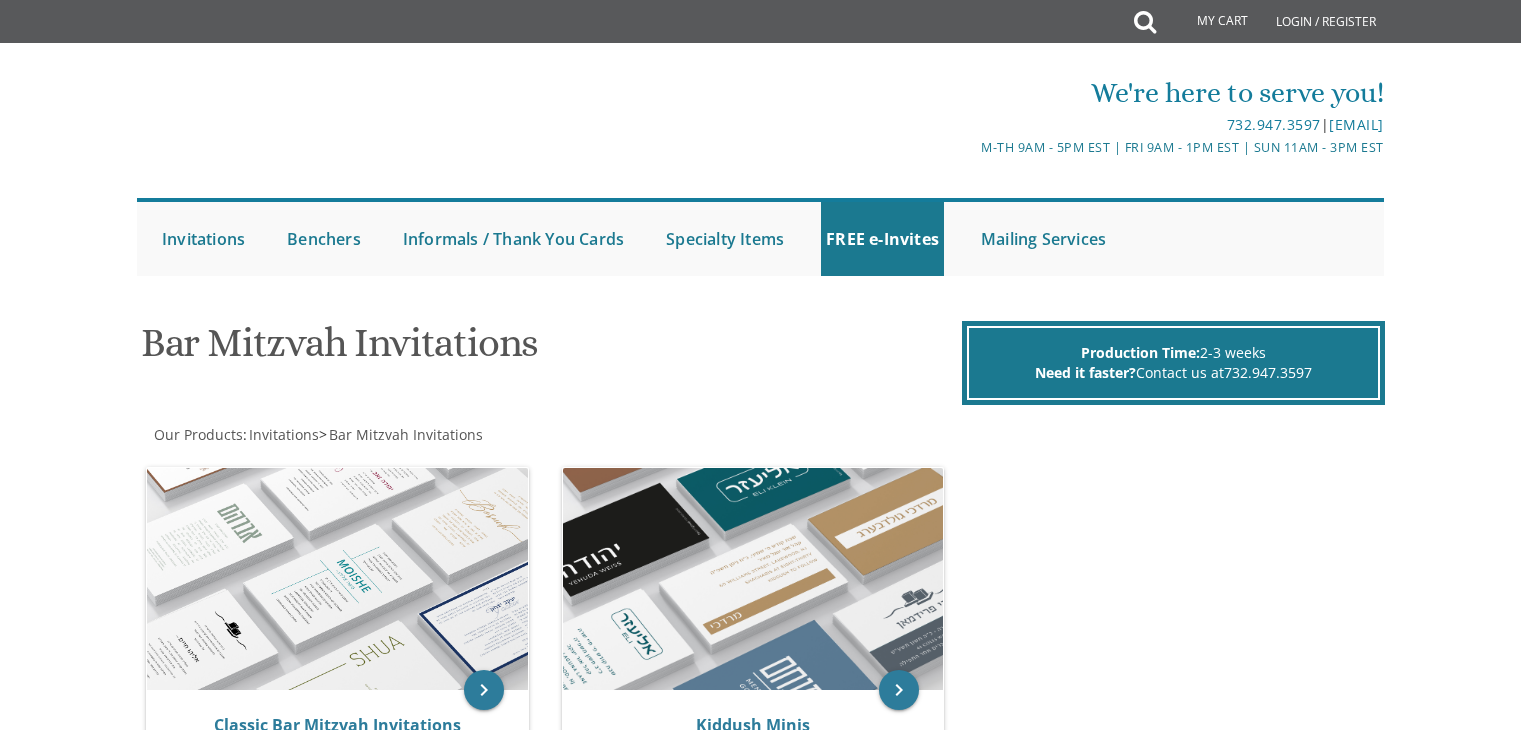 scroll, scrollTop: 0, scrollLeft: 0, axis: both 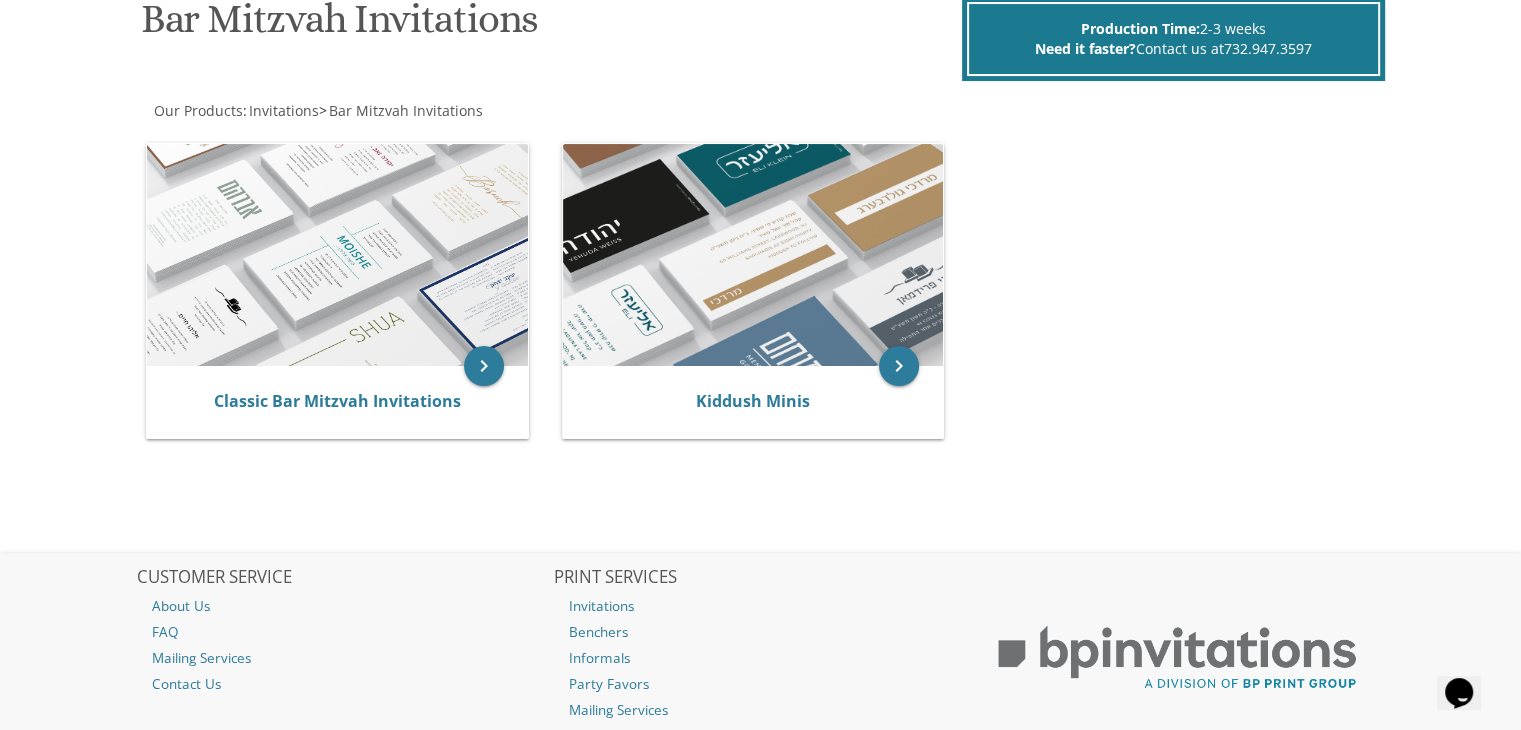 drag, startPoint x: 1528, startPoint y: 41, endPoint x: 1521, endPoint y: 235, distance: 194.12625 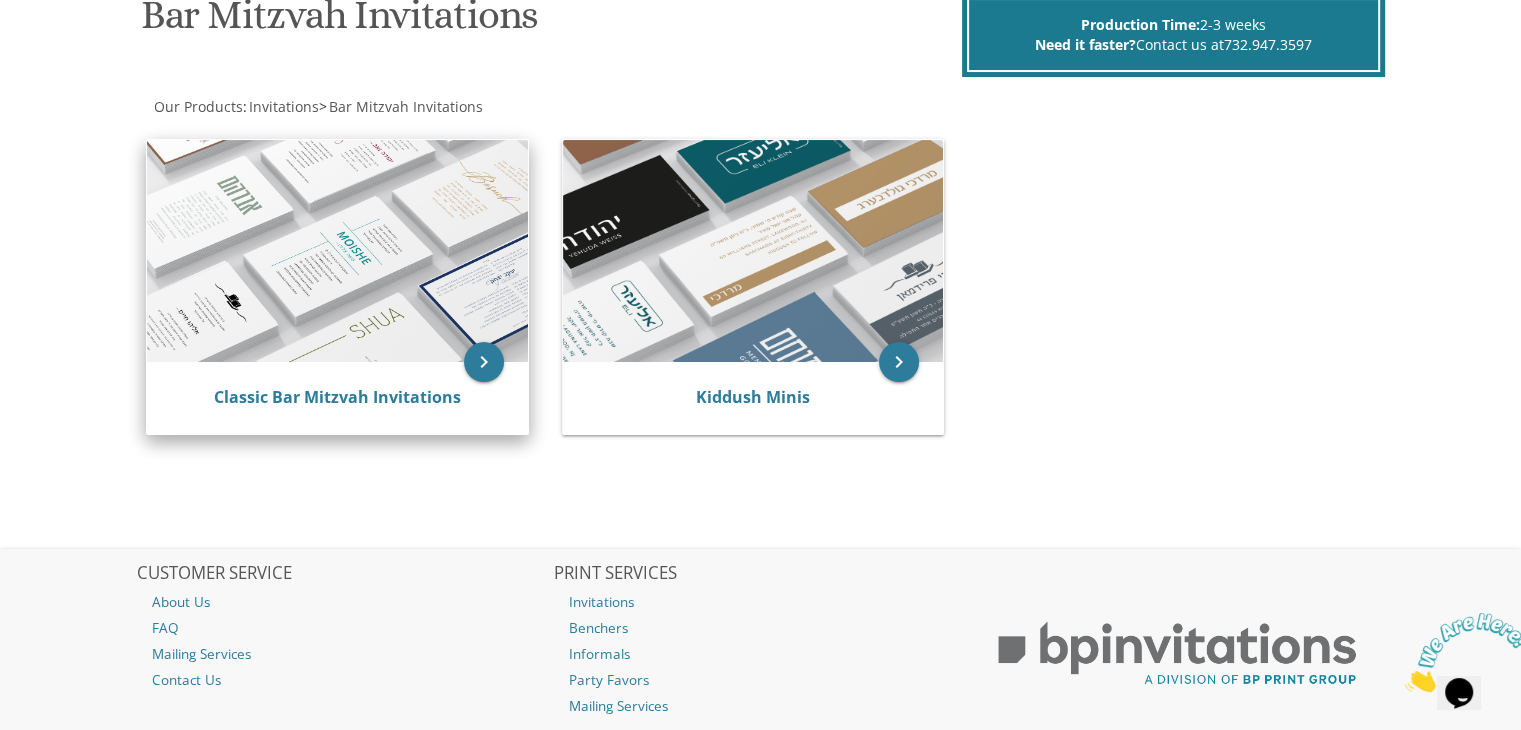scroll, scrollTop: 0, scrollLeft: 0, axis: both 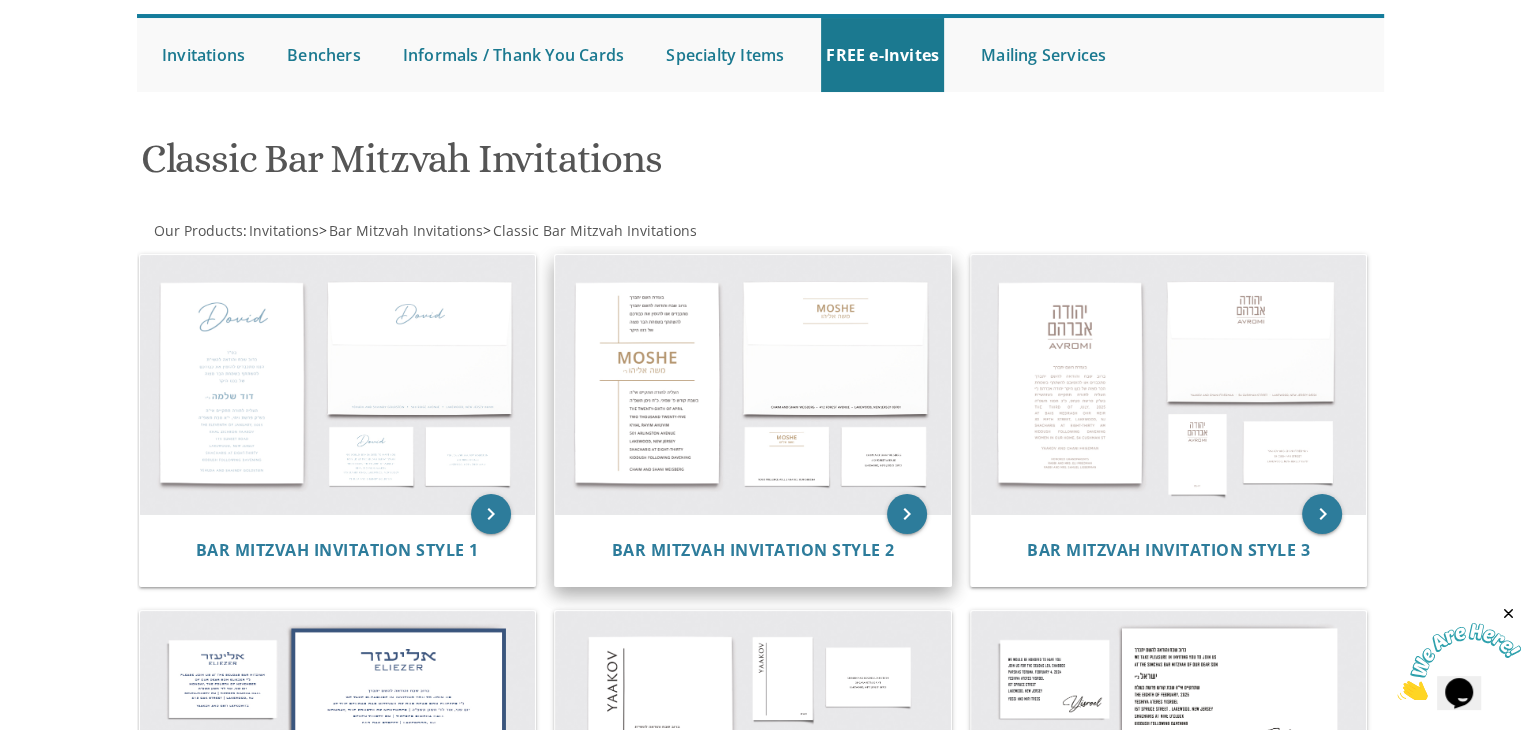 click at bounding box center [753, 385] 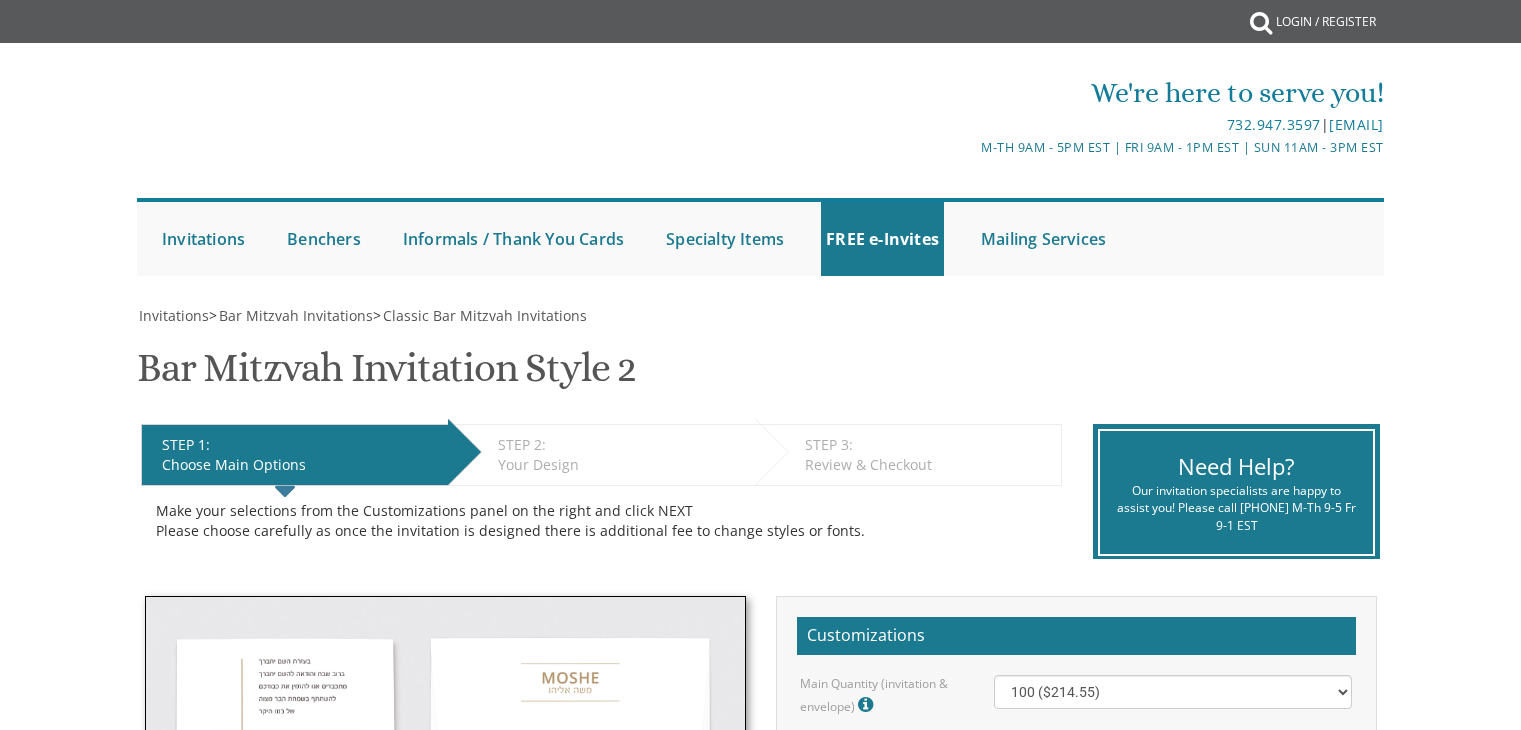 scroll, scrollTop: 0, scrollLeft: 0, axis: both 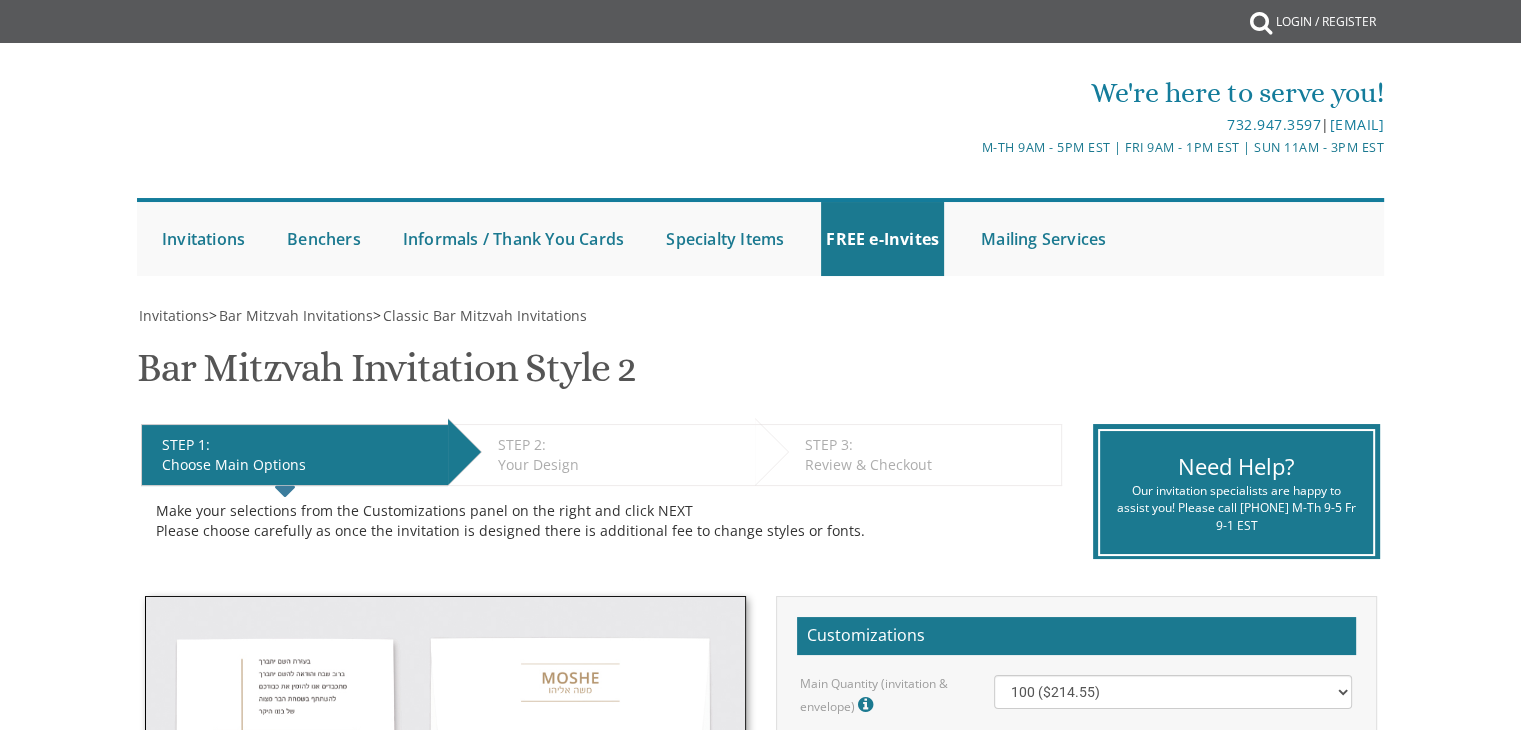 click on "We're here to serve you!
[PHONE]  |  [EMAIL]
M-Th 9am - 5pm EST   |   Fri 9am - 1pm EST   |   Sun 11am - 3pm EST
Submit
Invitations
Weddings
Bar Mitzvah
Bat Mitzvah
Wedding Minis
Kiddush Minis
FREE e-Invites
Benchers
Judaica Collection
Cardstock Collection
Design Collection
Cardstock Mincha Maariv Collection" at bounding box center [760, 169] 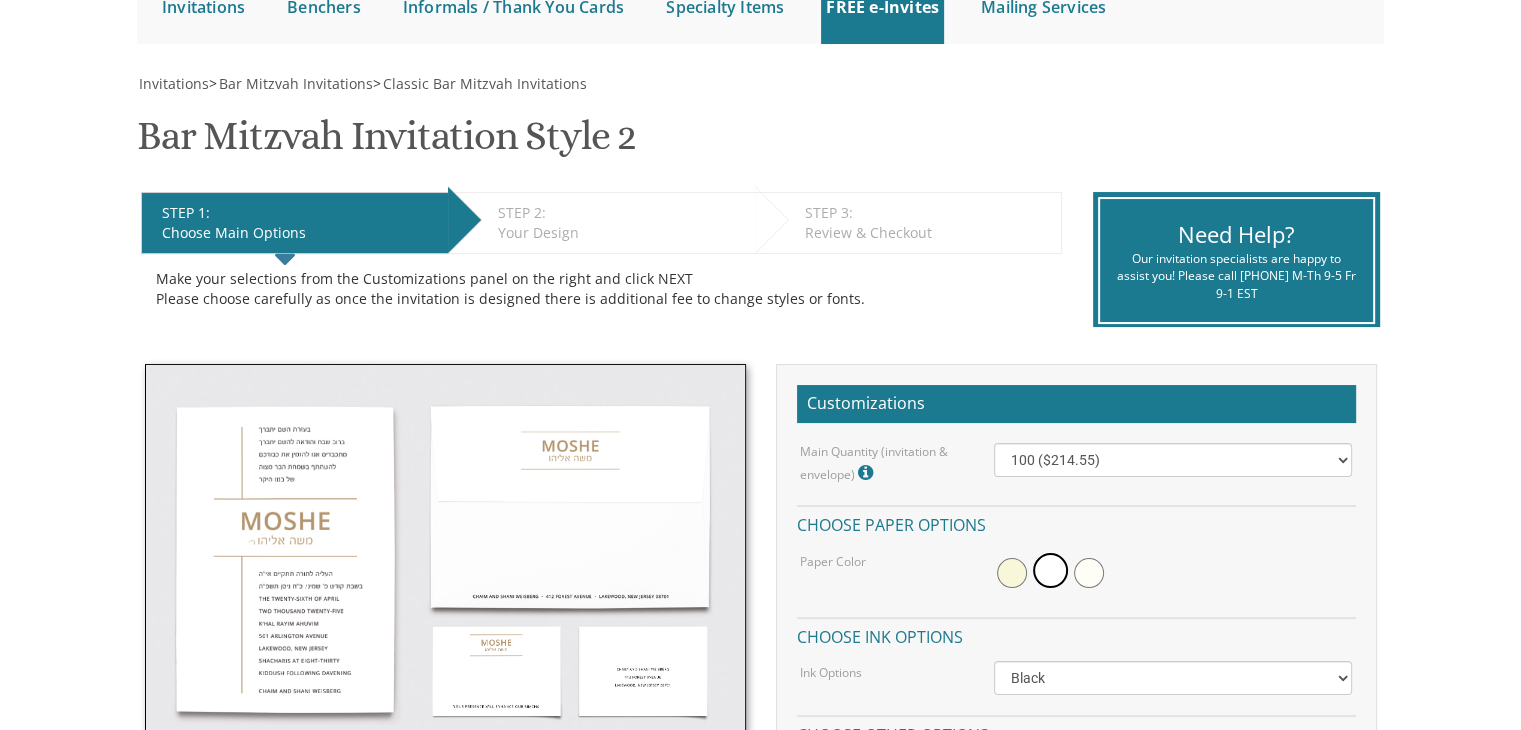 scroll, scrollTop: 237, scrollLeft: 0, axis: vertical 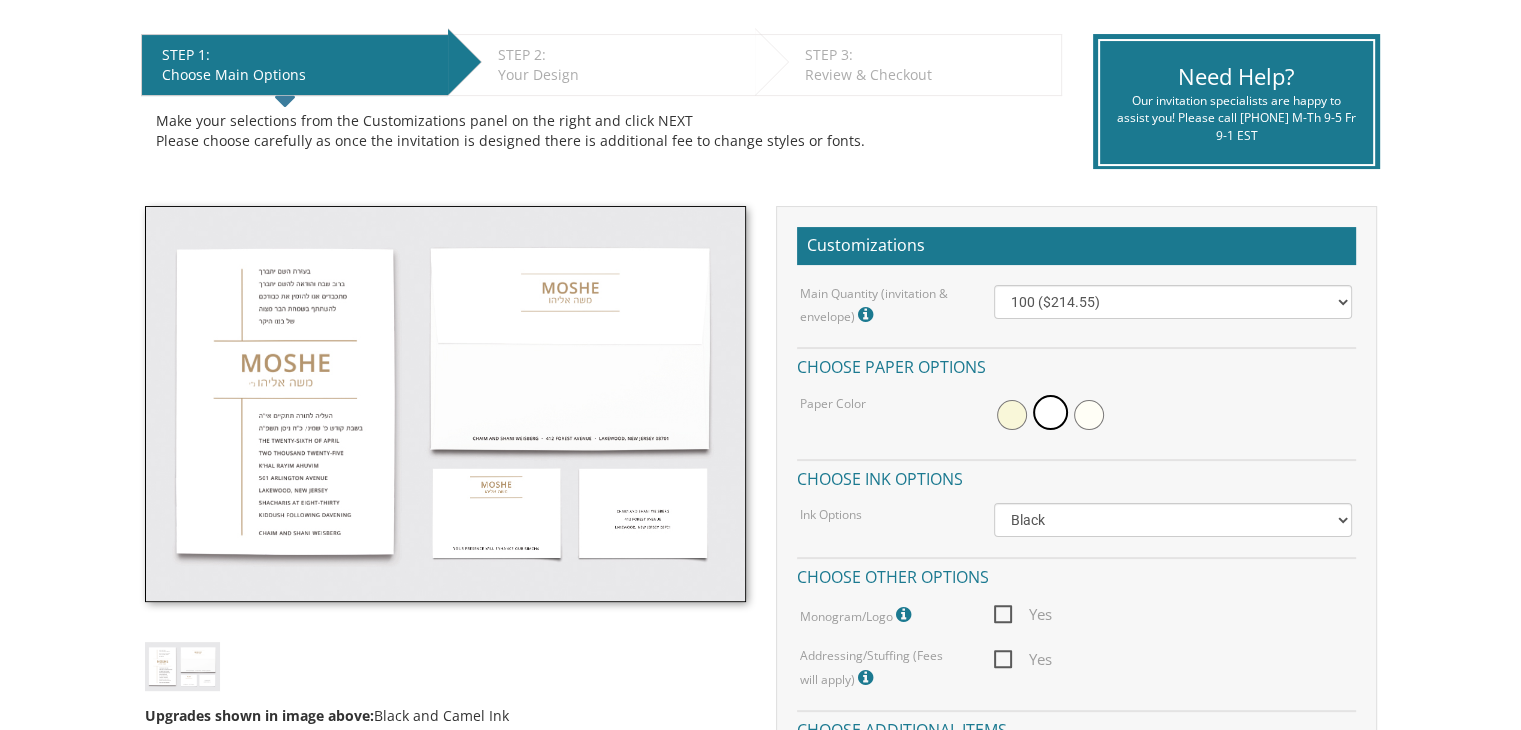 drag, startPoint x: 1529, startPoint y: 173, endPoint x: 1516, endPoint y: 278, distance: 105.801704 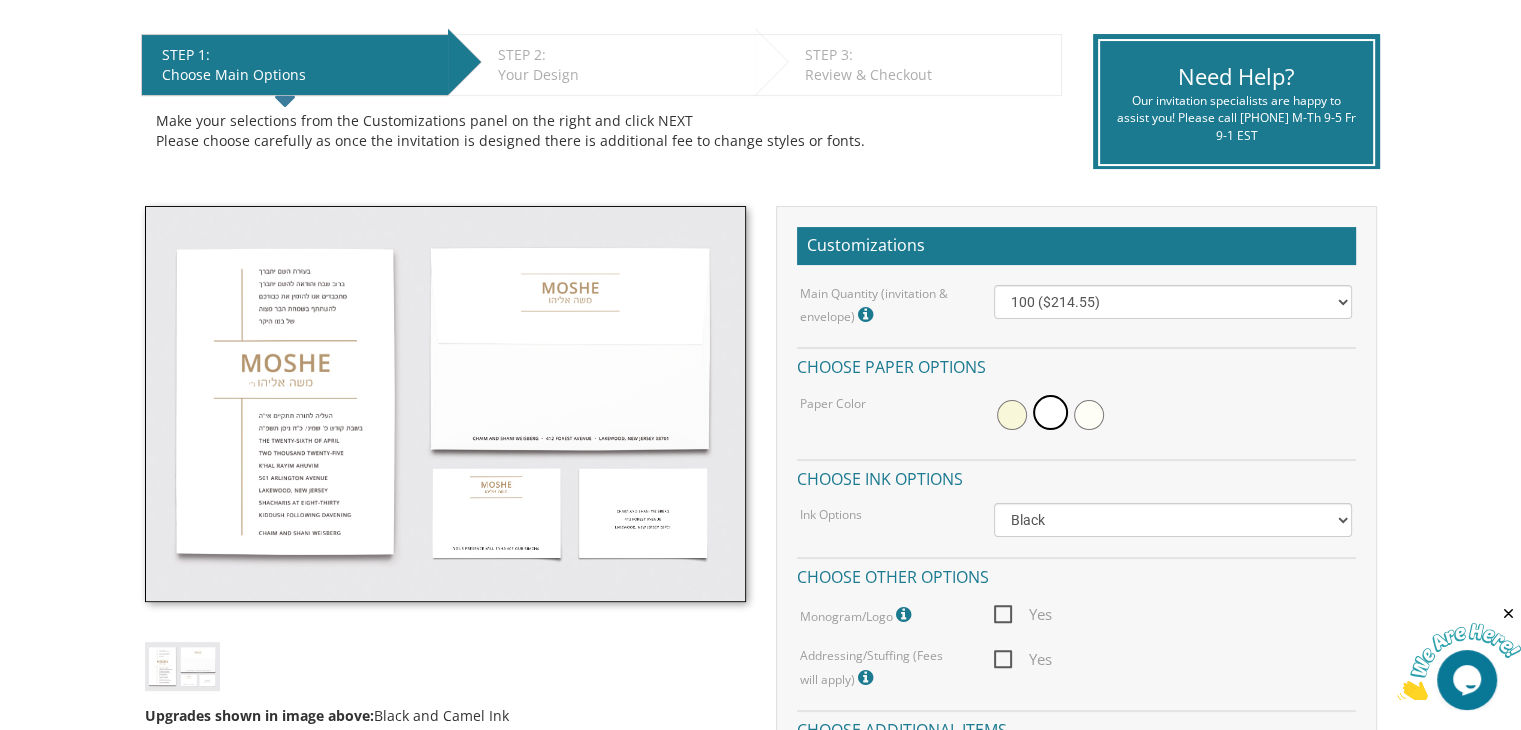 scroll, scrollTop: 0, scrollLeft: 0, axis: both 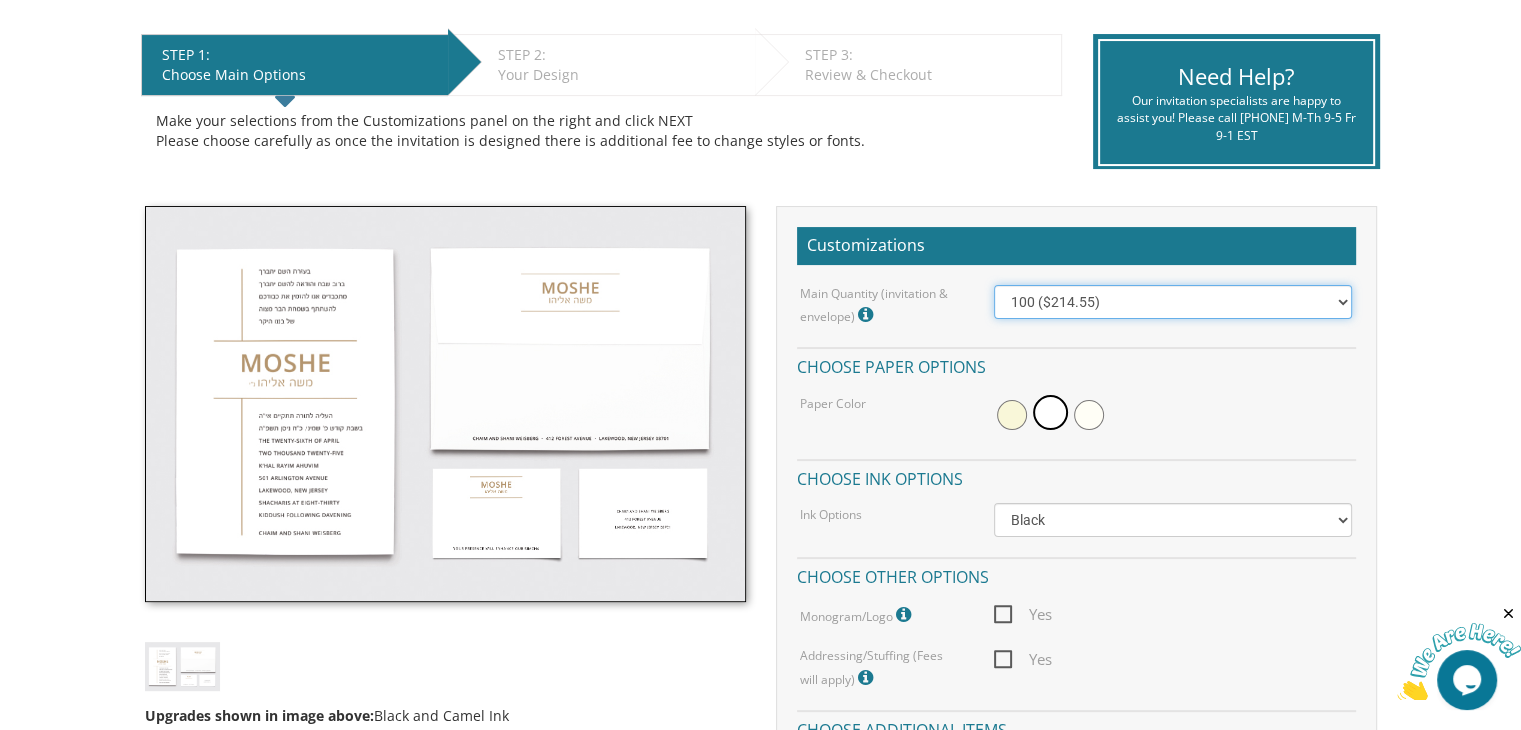 click on "100 ($214.55) 200 ($254.60) 300 ($294.25) 400 ($333.55) 500 ($373.90) 600 ($413.25) 700 ($452.35) 800 ($491.40) 900 ($528.00) 1000 ($568.05)" at bounding box center (1173, 302) 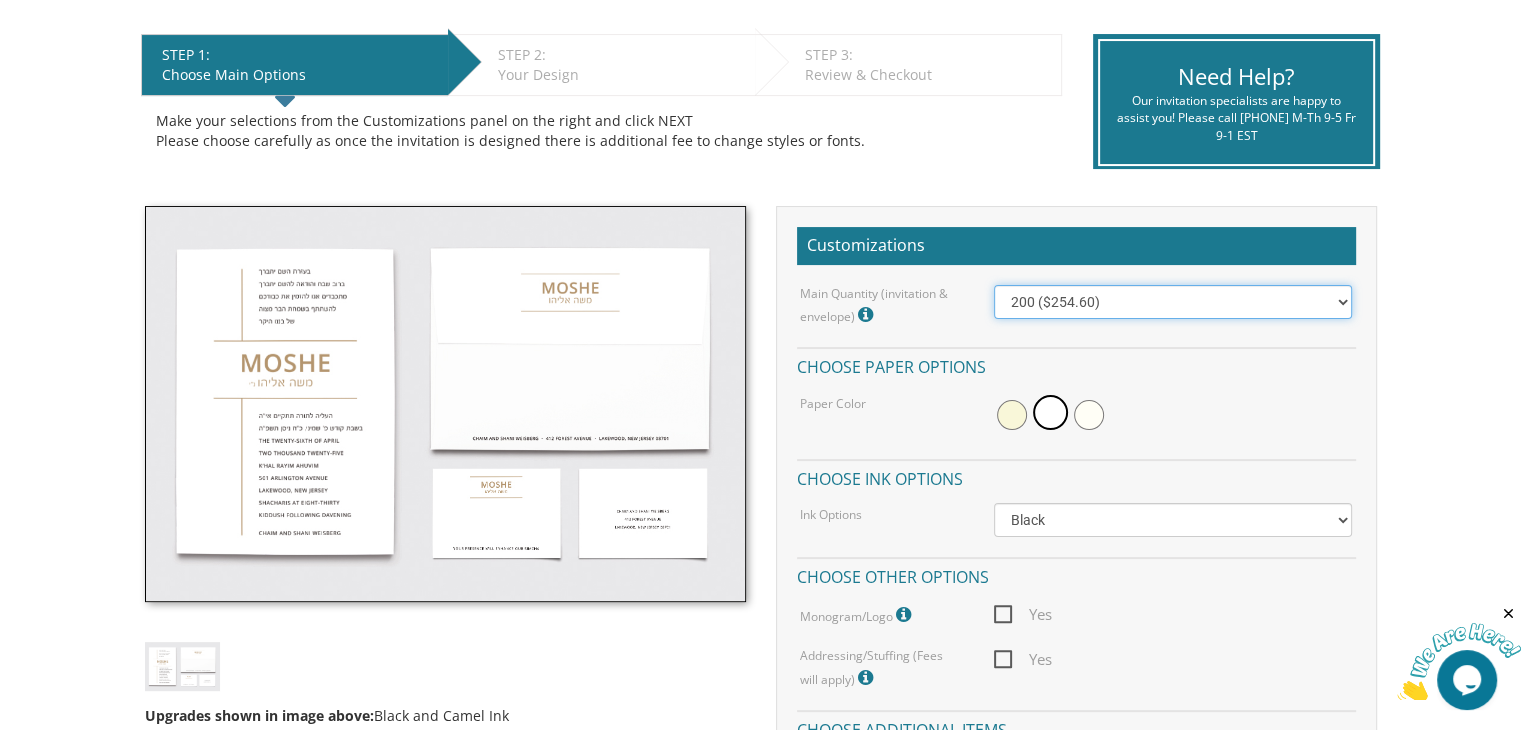 click on "100 ($214.55) 200 ($254.60) 300 ($294.25) 400 ($333.55) 500 ($373.90) 600 ($413.25) 700 ($452.35) 800 ($491.40) 900 ($528.00) 1000 ($568.05)" at bounding box center (1173, 302) 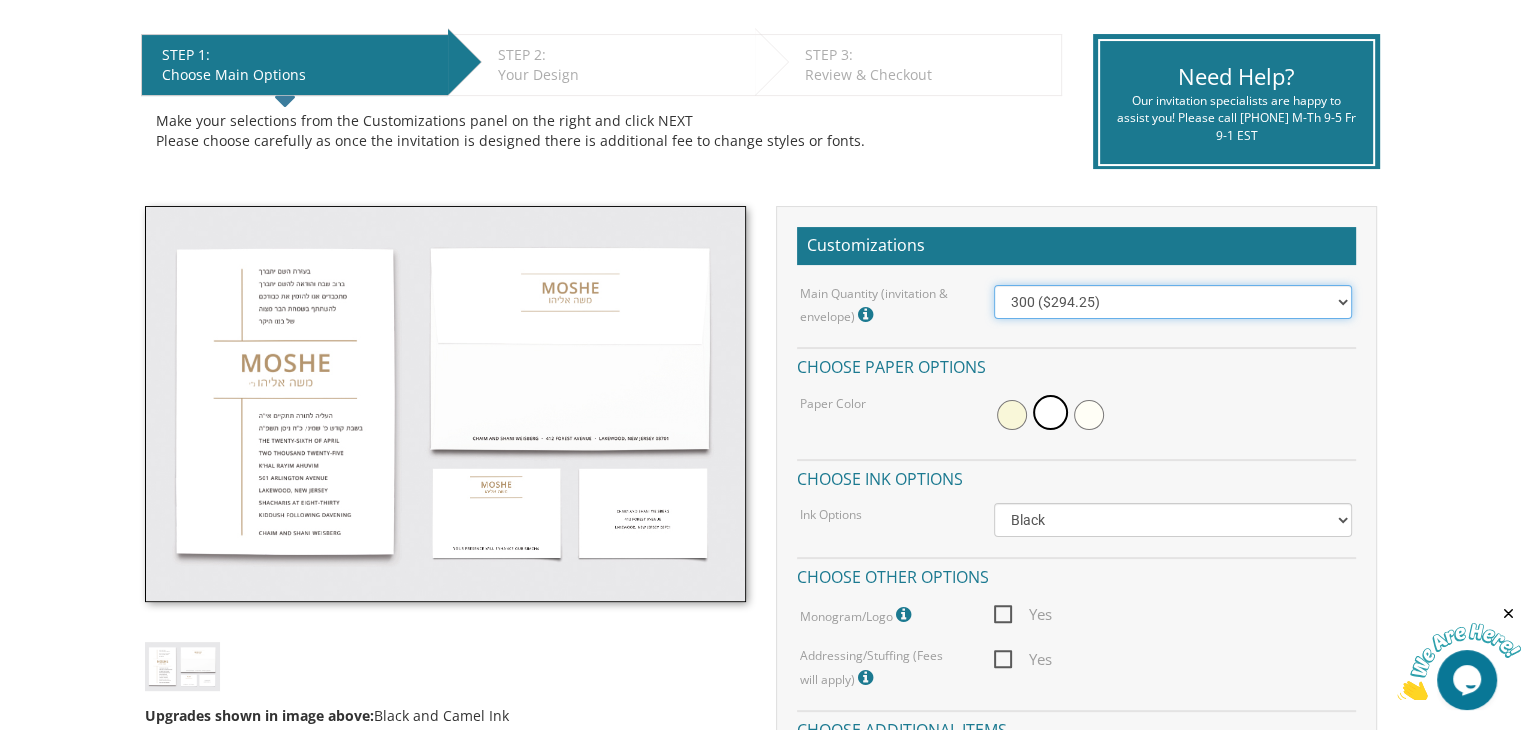 click on "100 ($214.55) 200 ($254.60) 300 ($294.25) 400 ($333.55) 500 ($373.90) 600 ($413.25) 700 ($452.35) 800 ($491.40) 900 ($528.00) 1000 ($568.05)" at bounding box center [1173, 302] 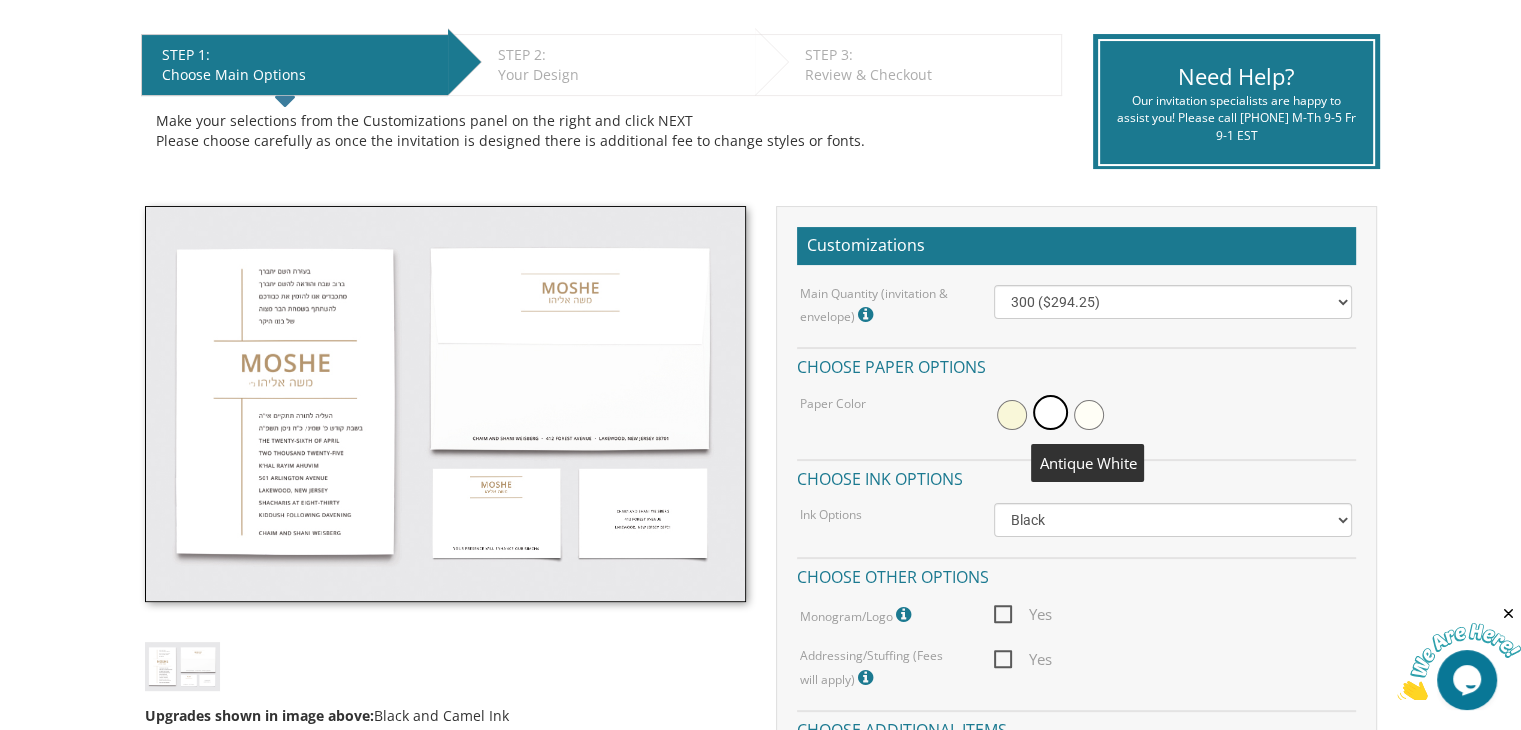 click at bounding box center [1089, 415] 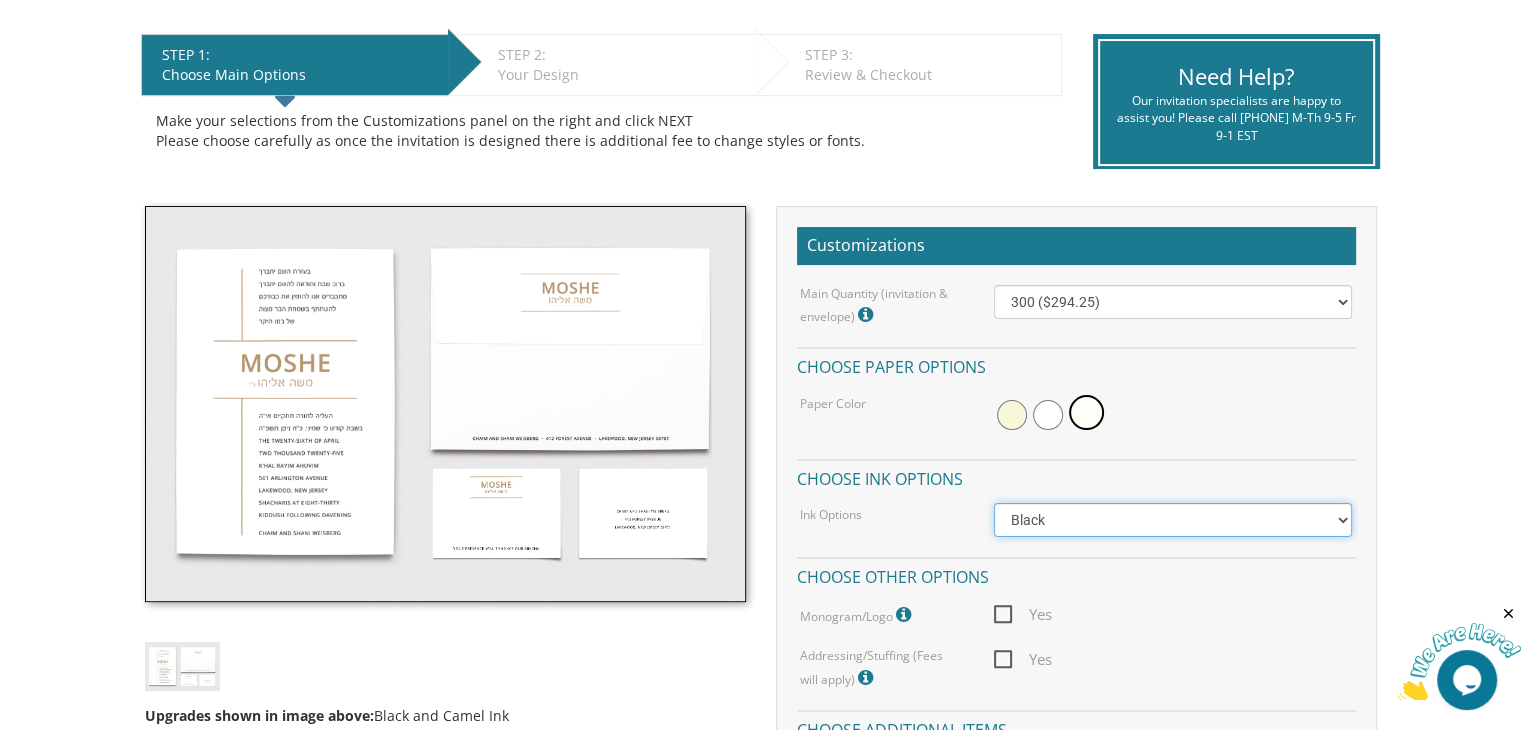click on "Black Colored Ink ($65.00) Black + One Color ($100.00) Two Colors ($165.00)" at bounding box center (1173, 520) 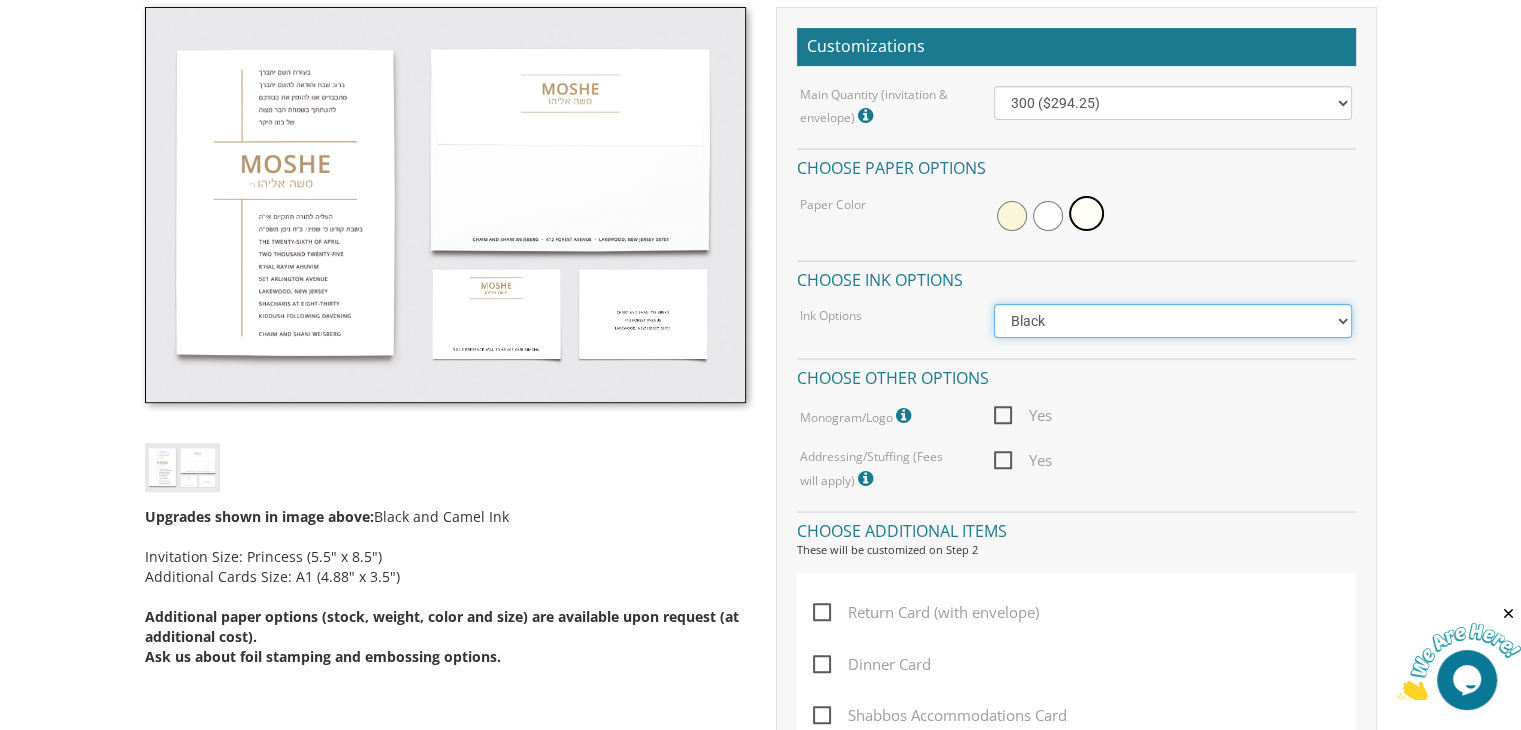 scroll, scrollTop: 610, scrollLeft: 0, axis: vertical 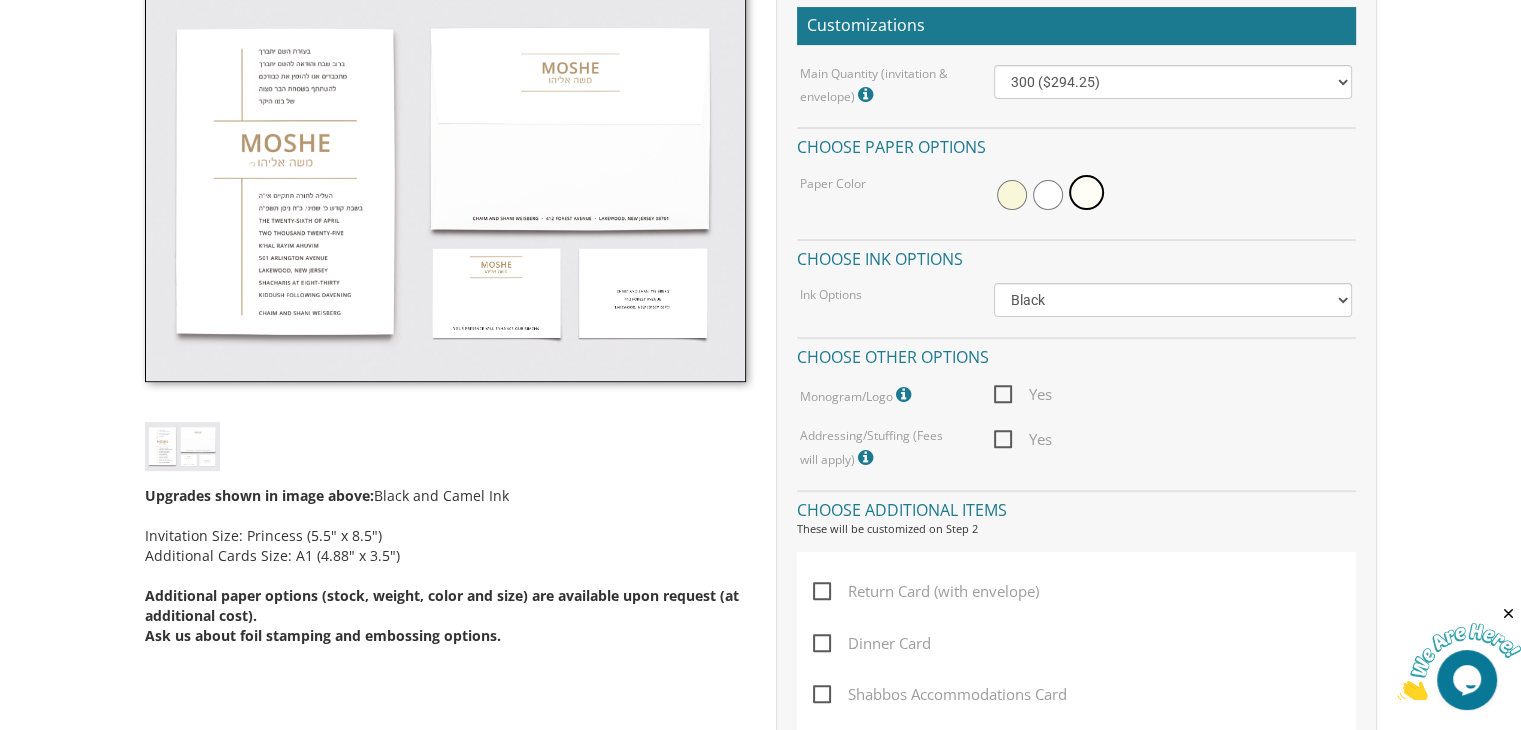click on "Yes" at bounding box center [1023, 394] 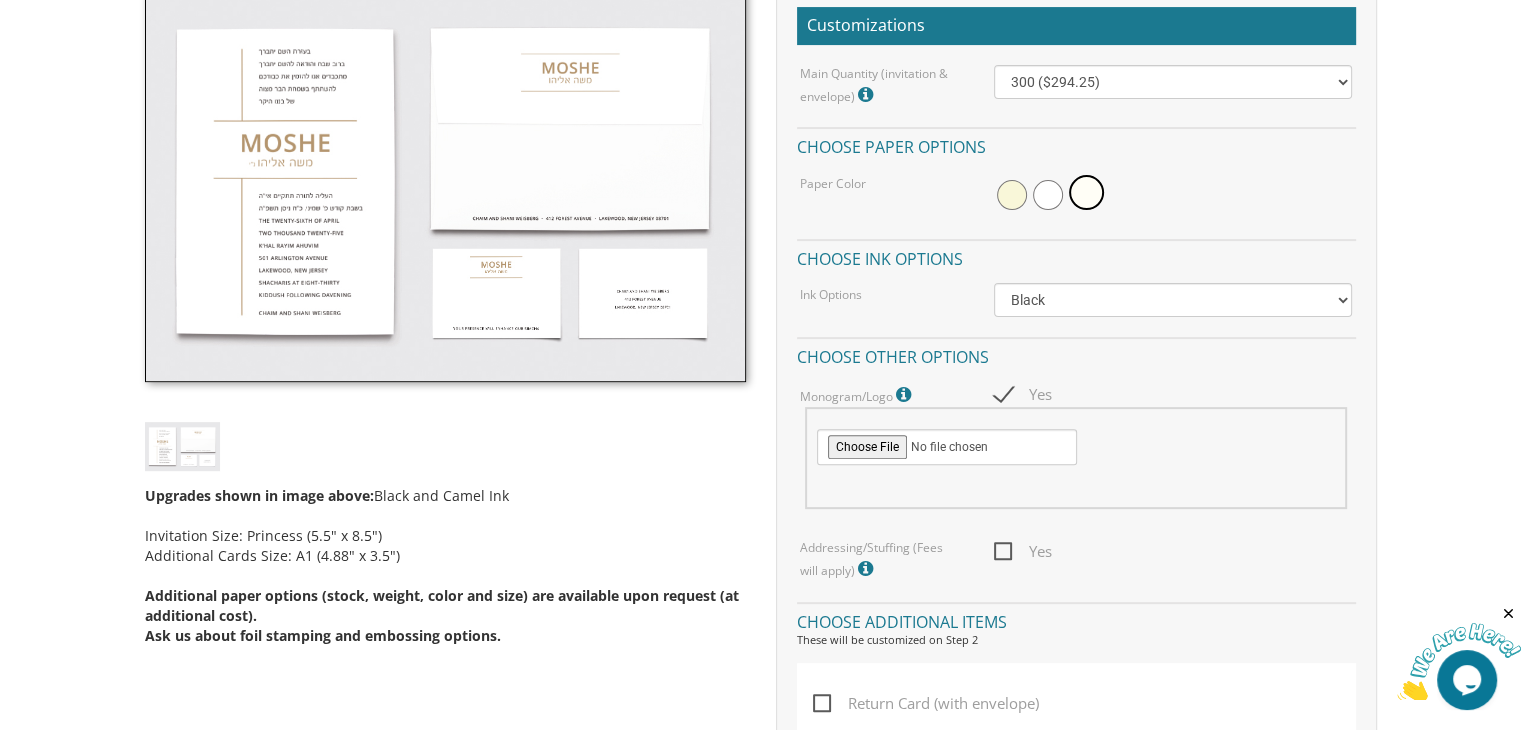 click on "Yes" at bounding box center [1023, 394] 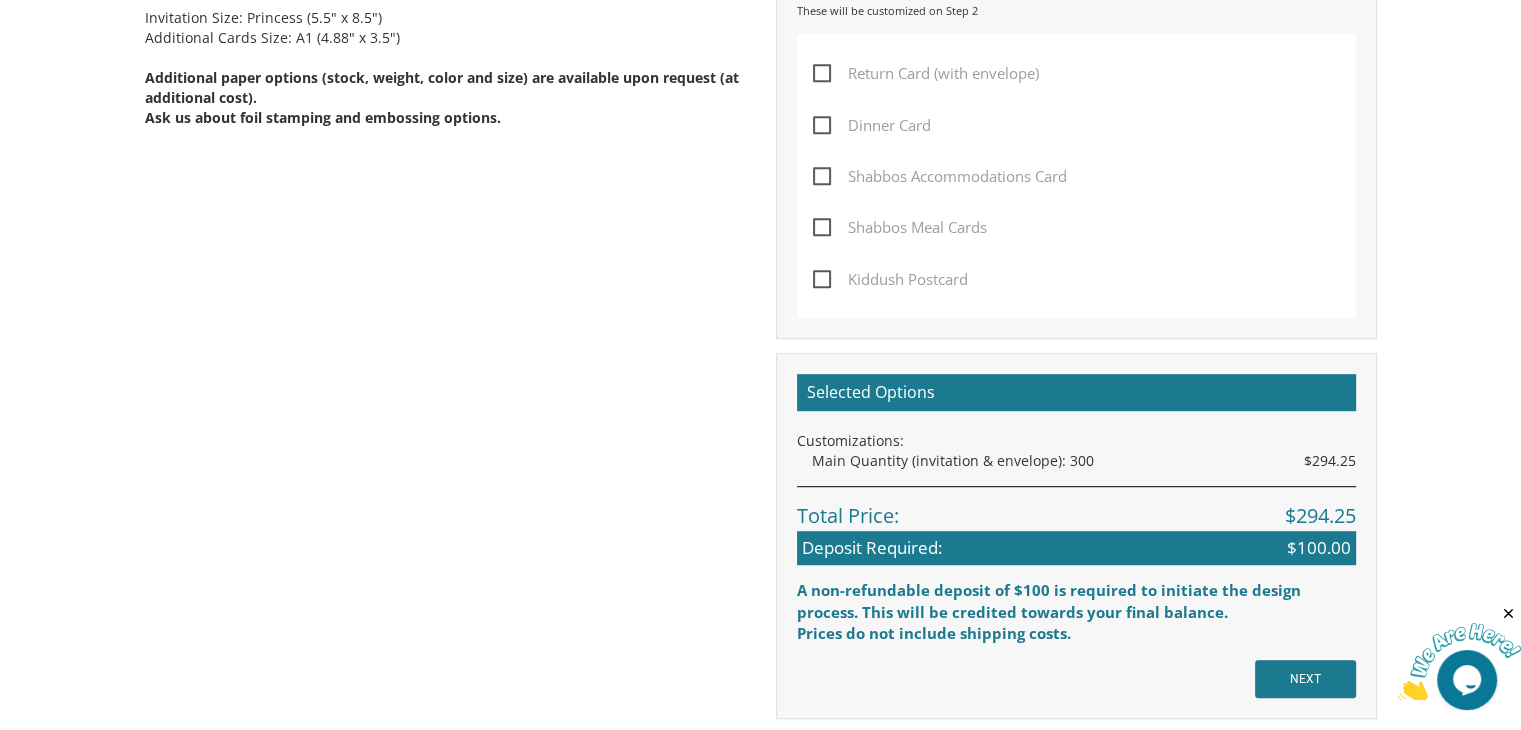 scroll, scrollTop: 1137, scrollLeft: 0, axis: vertical 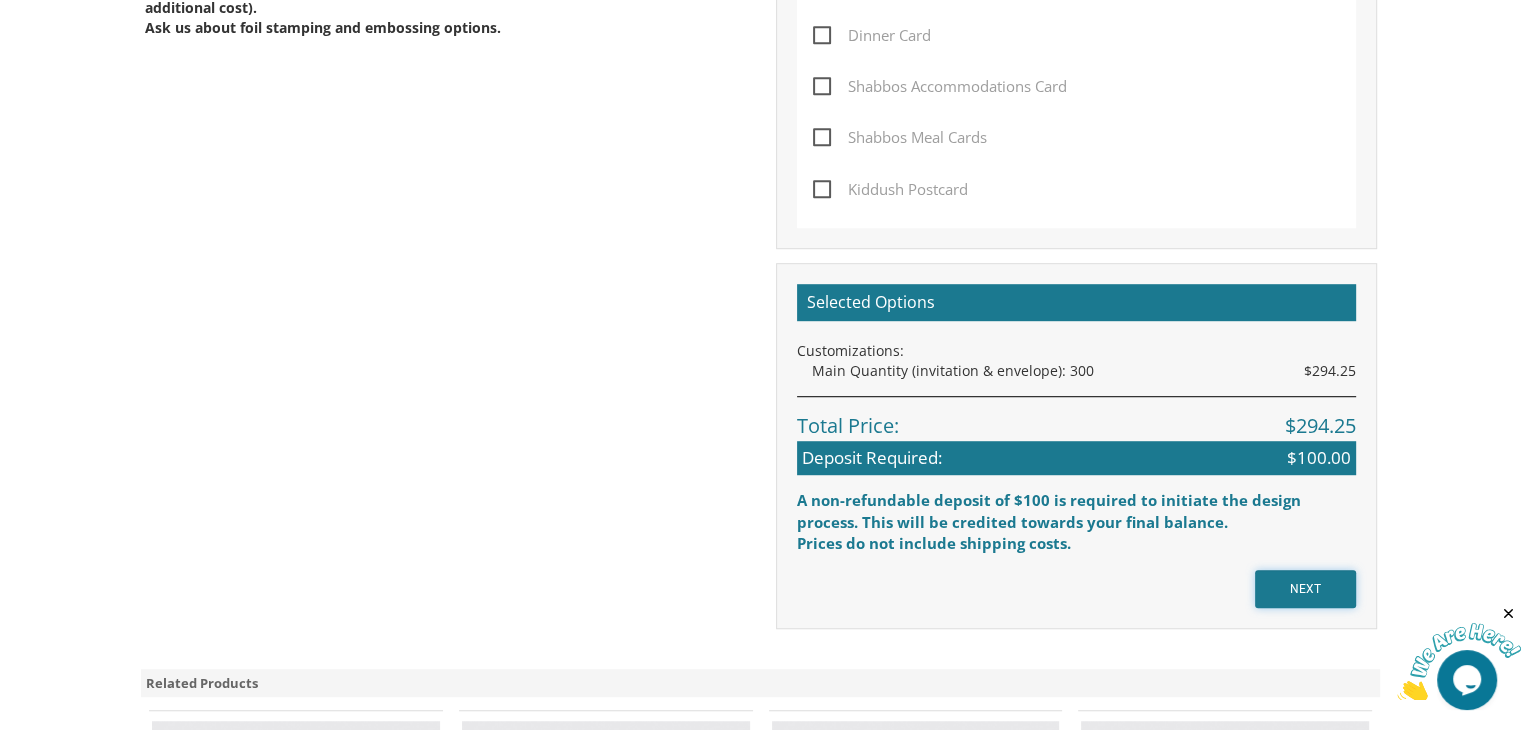 click on "NEXT" at bounding box center (1305, 589) 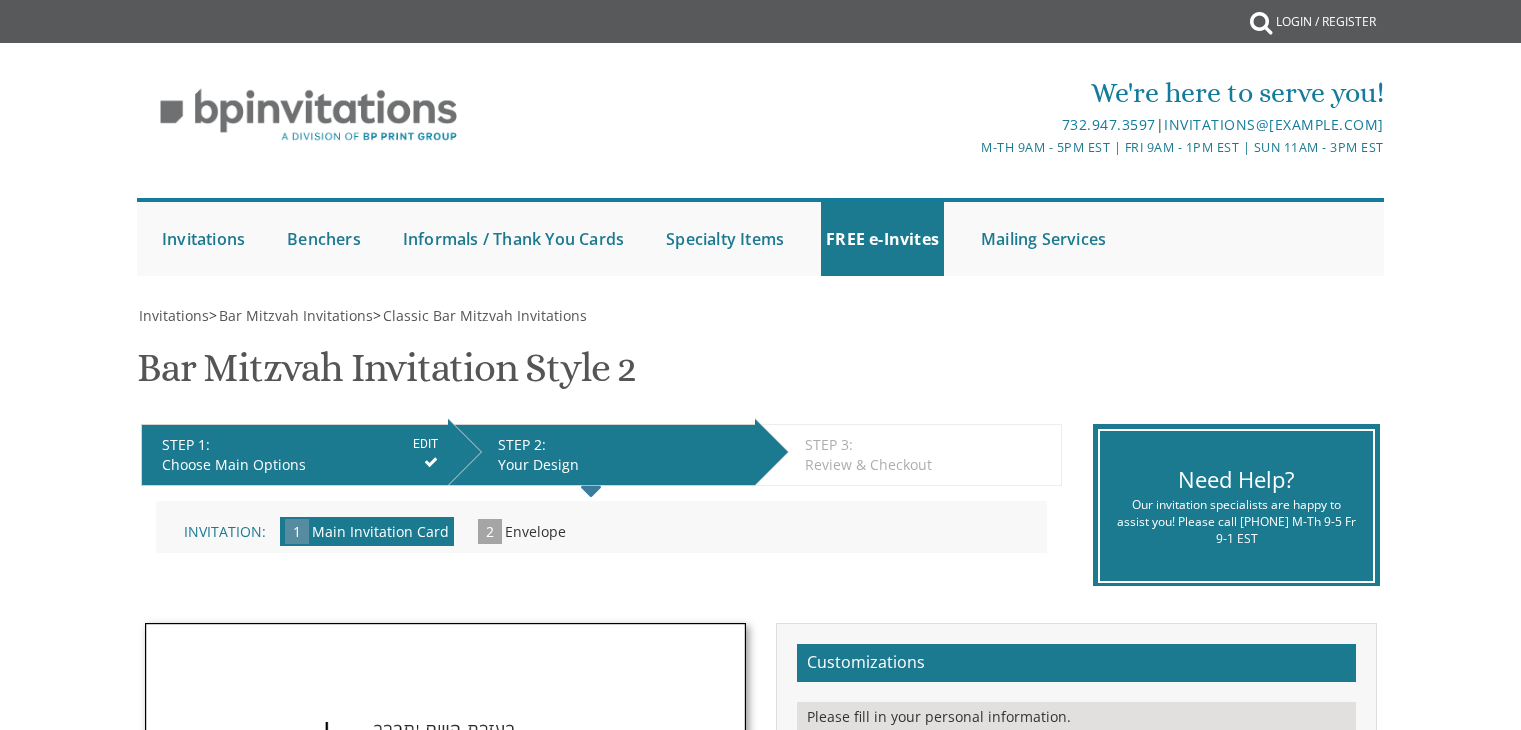 scroll, scrollTop: 0, scrollLeft: 0, axis: both 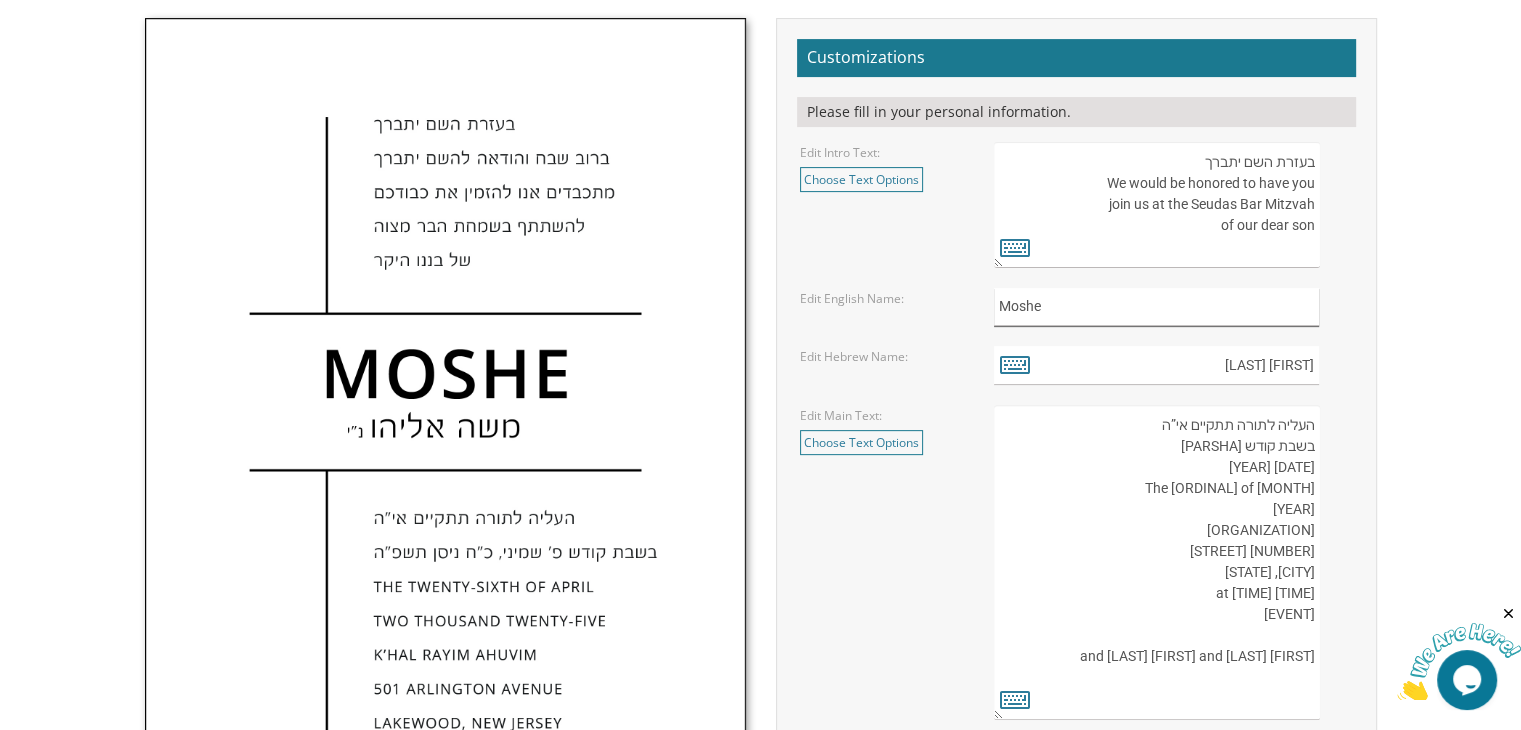 click on "Moshe" at bounding box center [1156, 307] 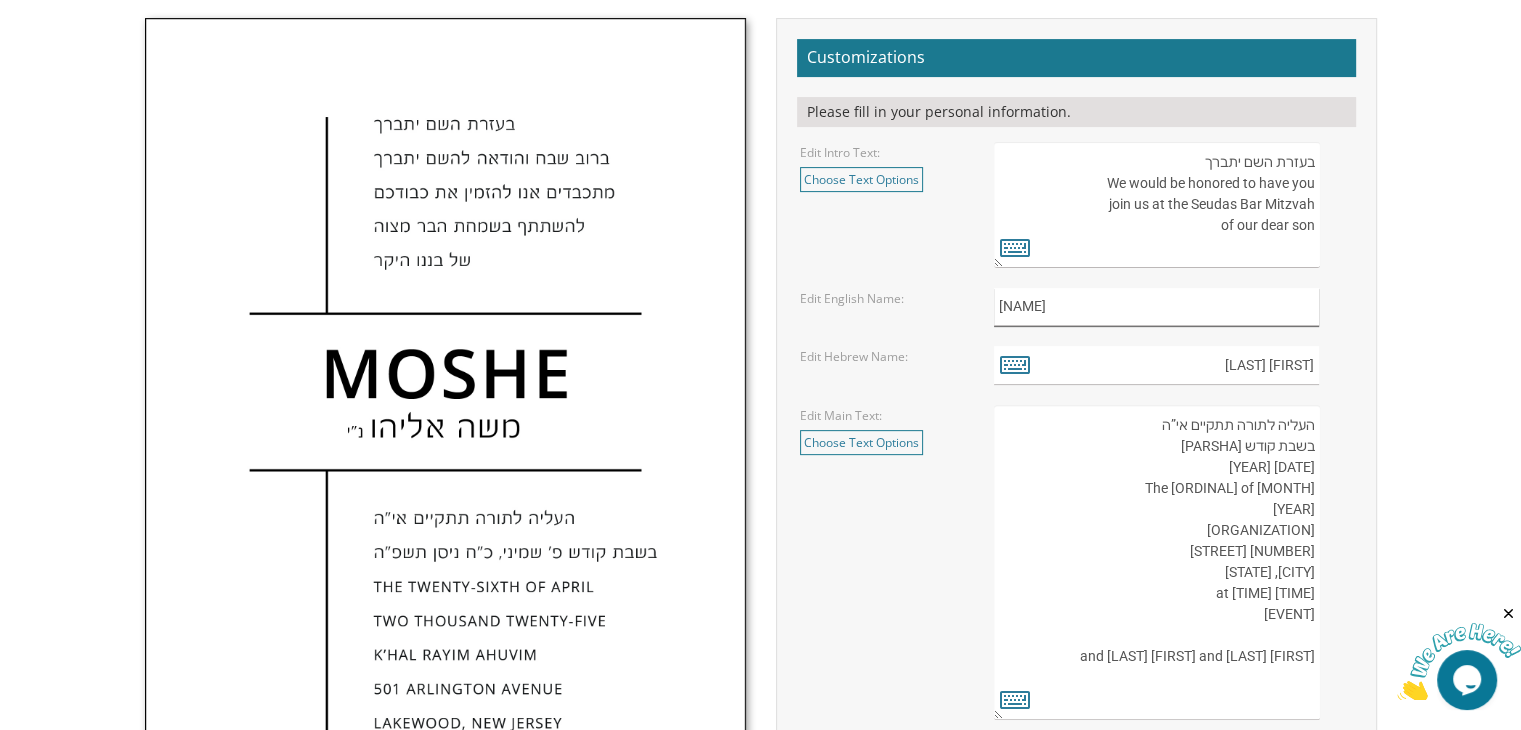 type on "[NAME]" 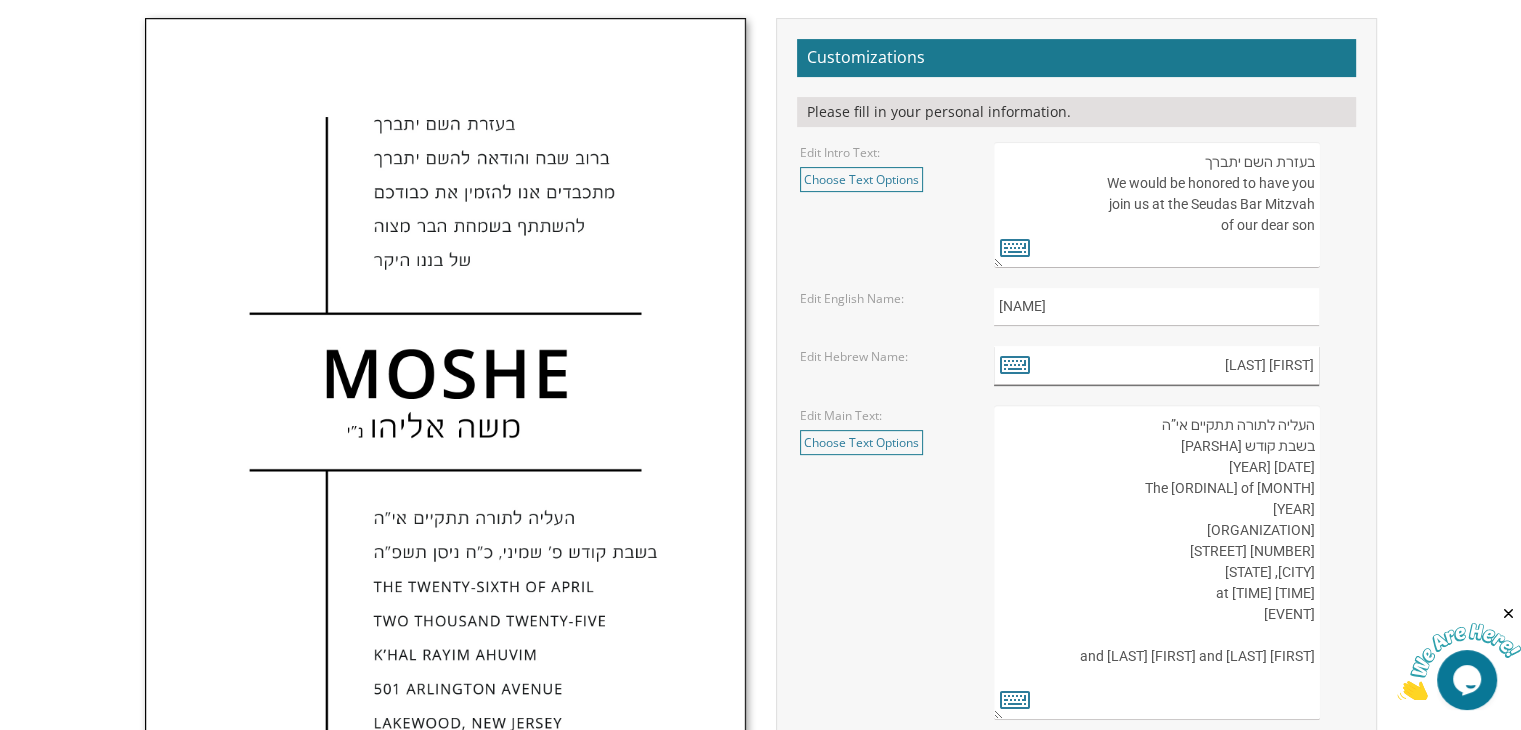 click on "[FIRST] [LAST]" at bounding box center (1156, 365) 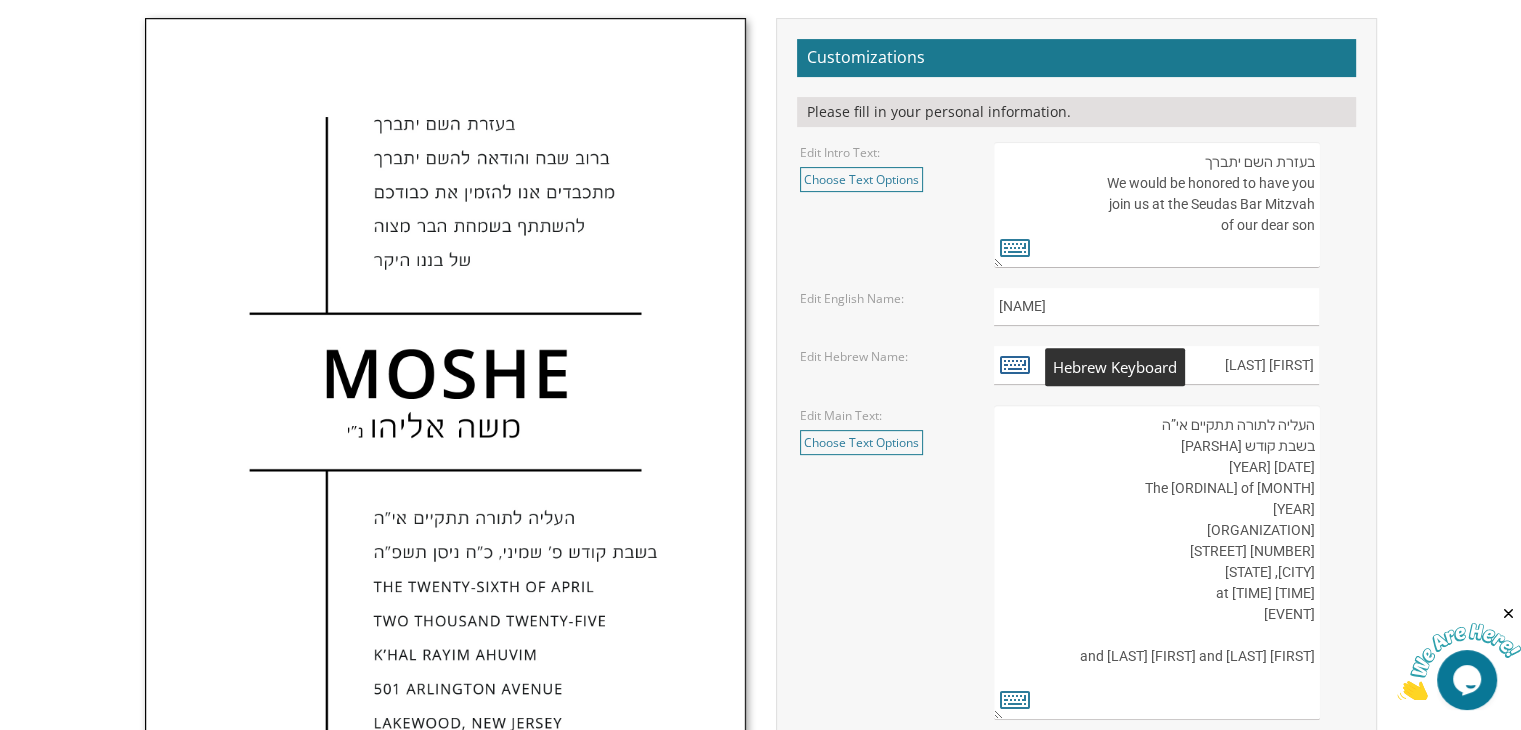 click at bounding box center (1015, 364) 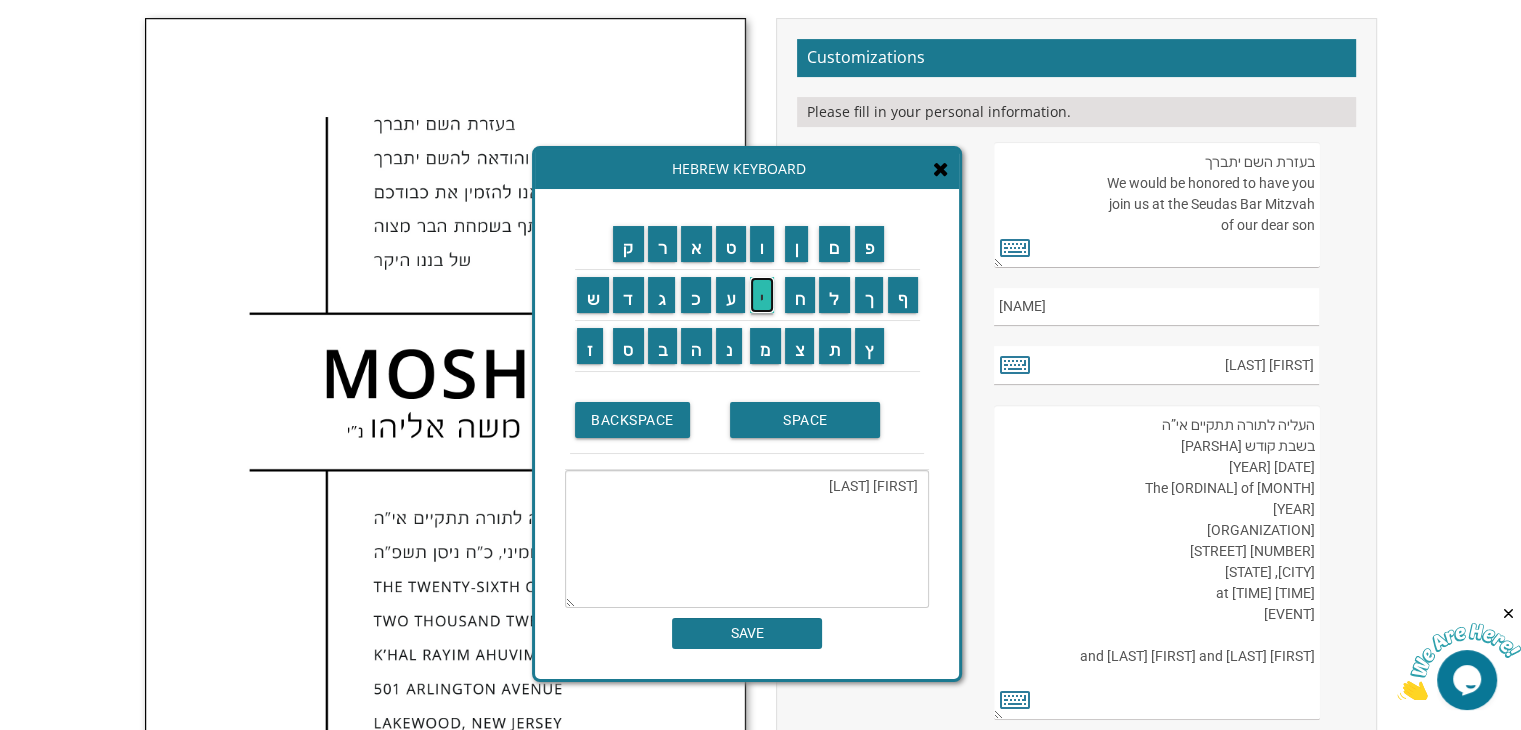 click on "י" at bounding box center (762, 295) 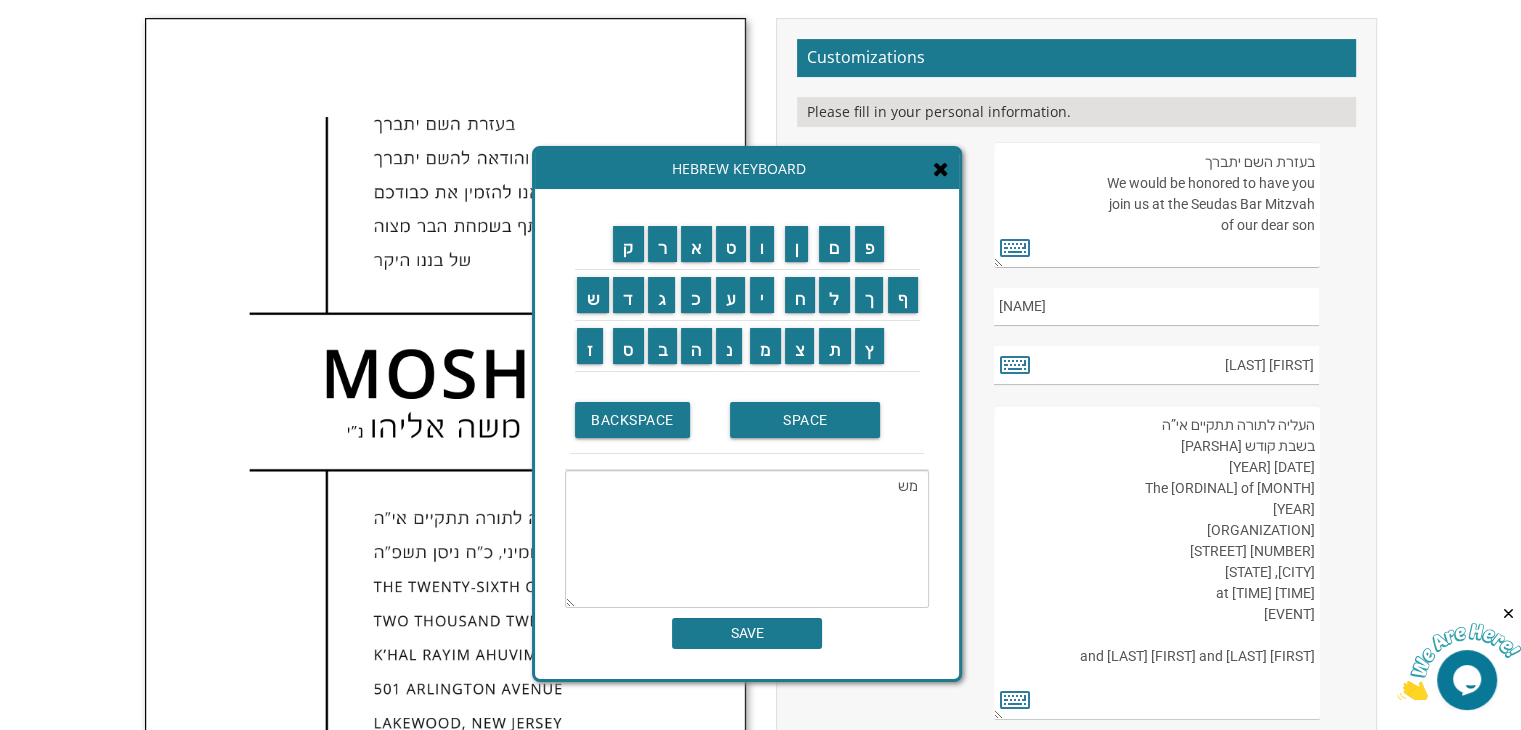 type on "מ" 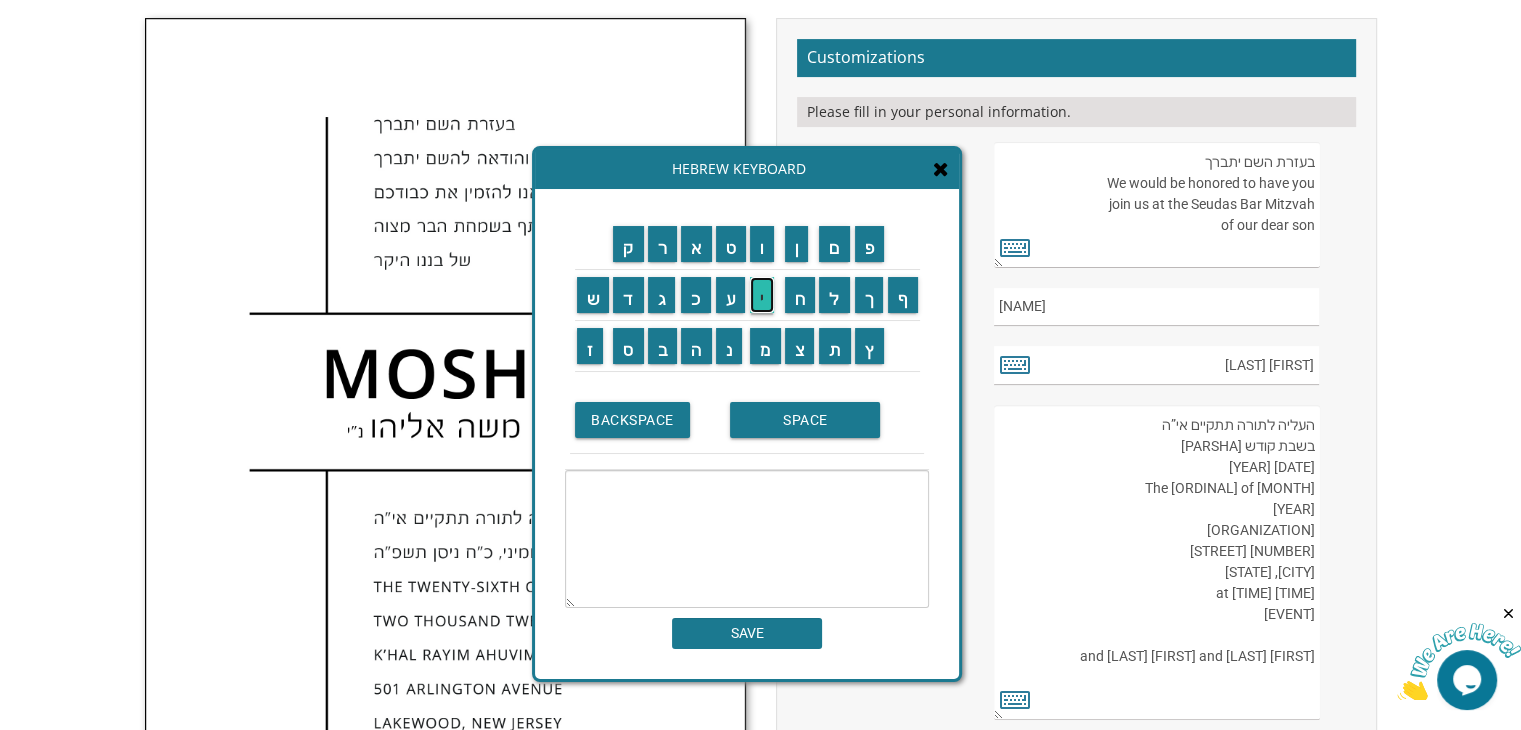 click on "י" at bounding box center (762, 295) 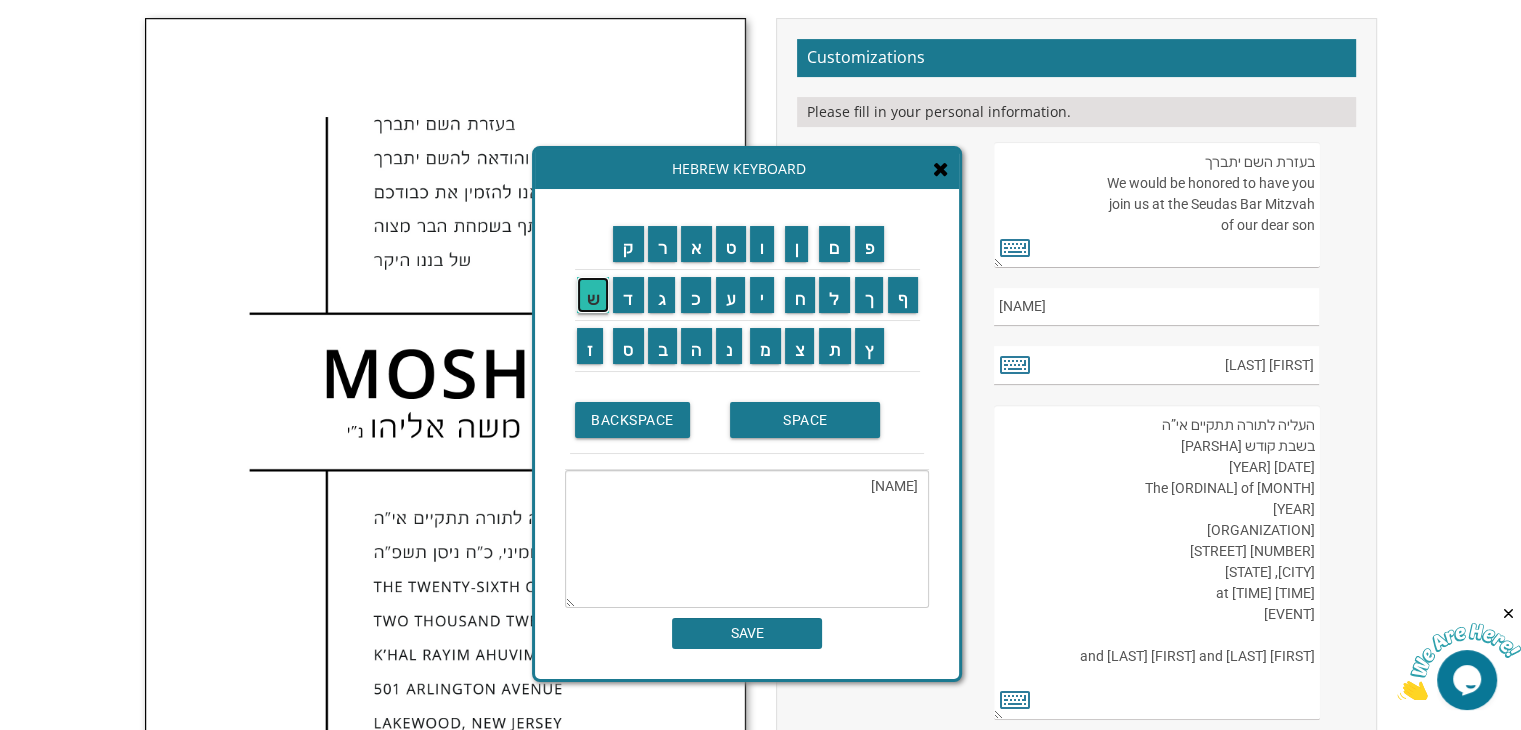 click on "ש" at bounding box center (593, 295) 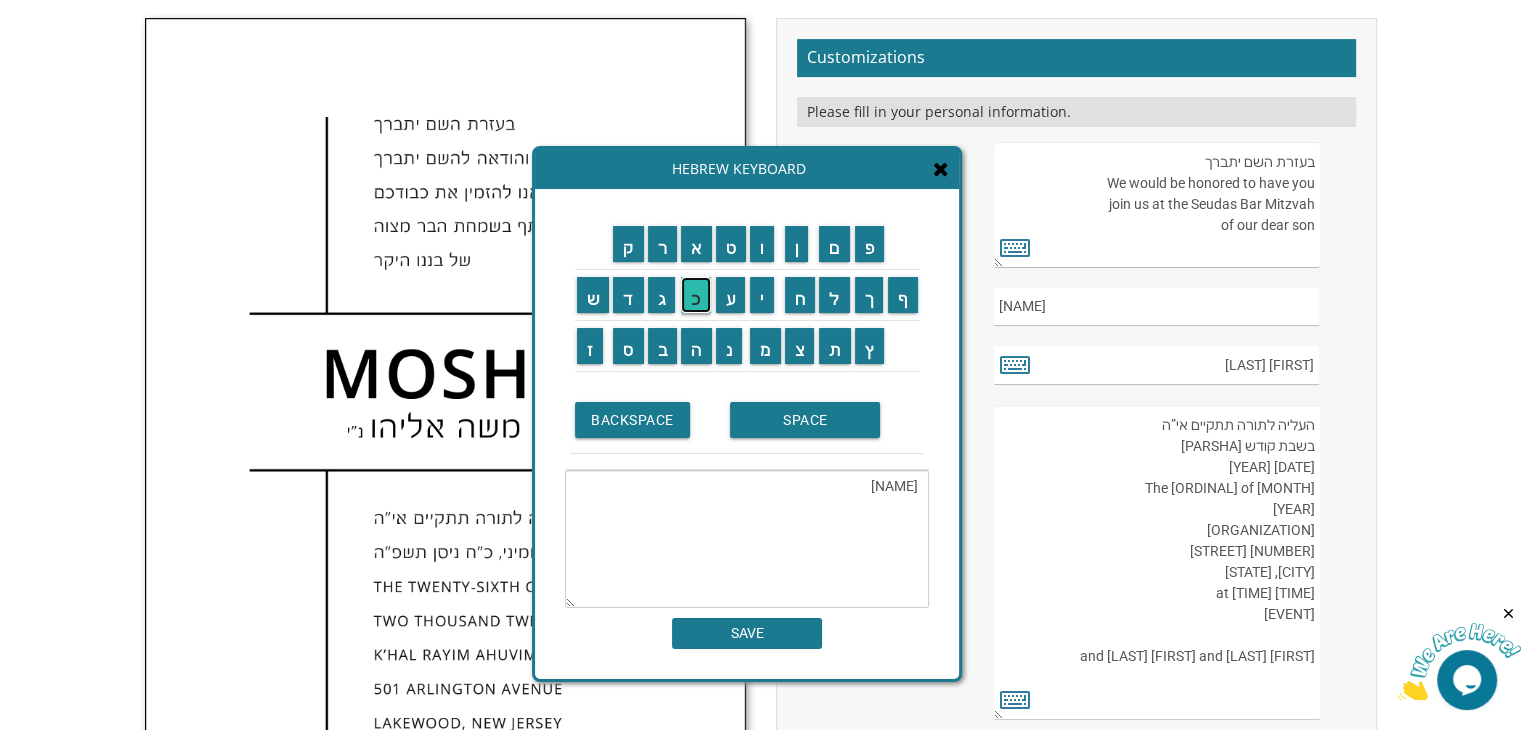 click on "כ" at bounding box center [696, 295] 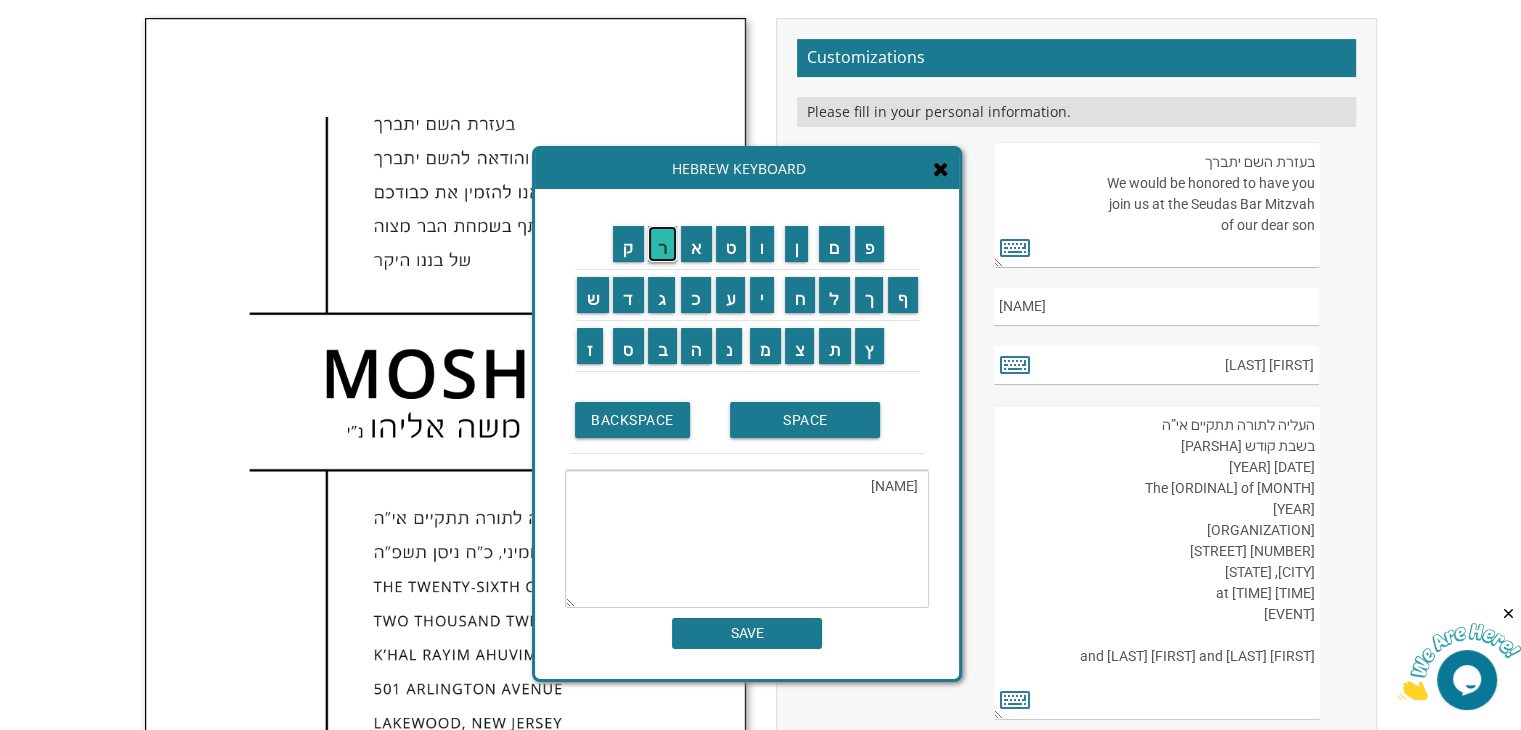 click on "ר" at bounding box center [663, 244] 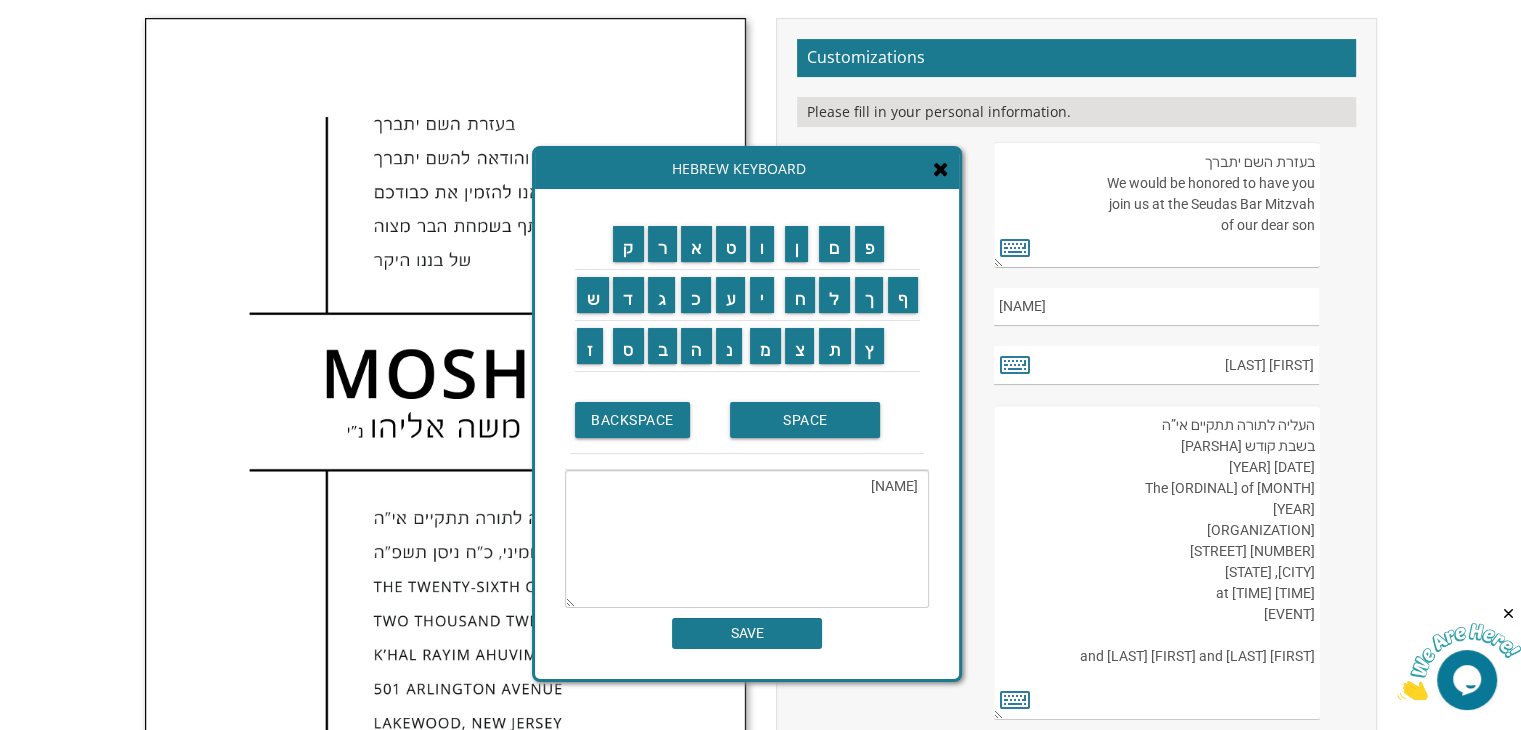 click on "SPACE" at bounding box center (824, 420) 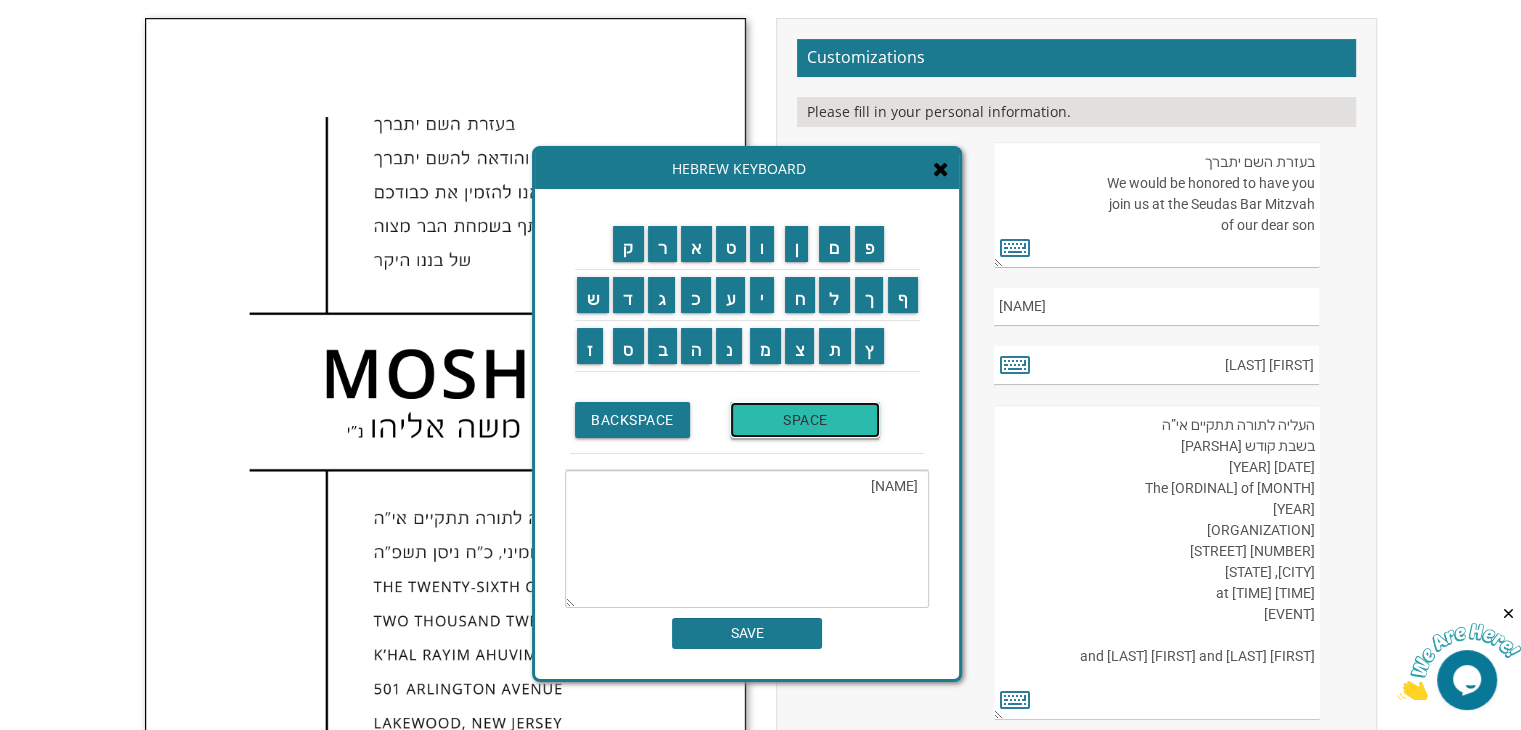 click on "SPACE" at bounding box center (805, 420) 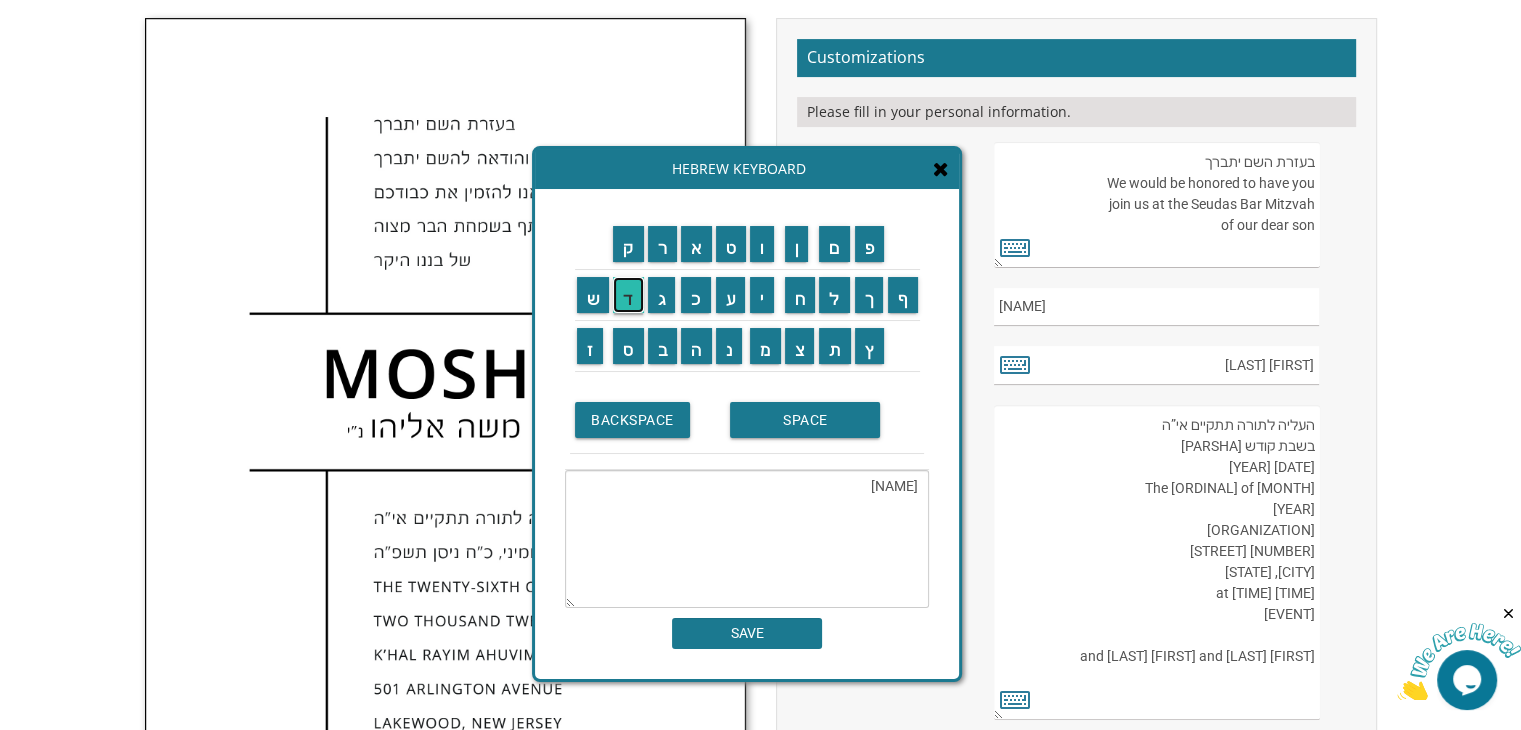 click on "ד" at bounding box center (628, 295) 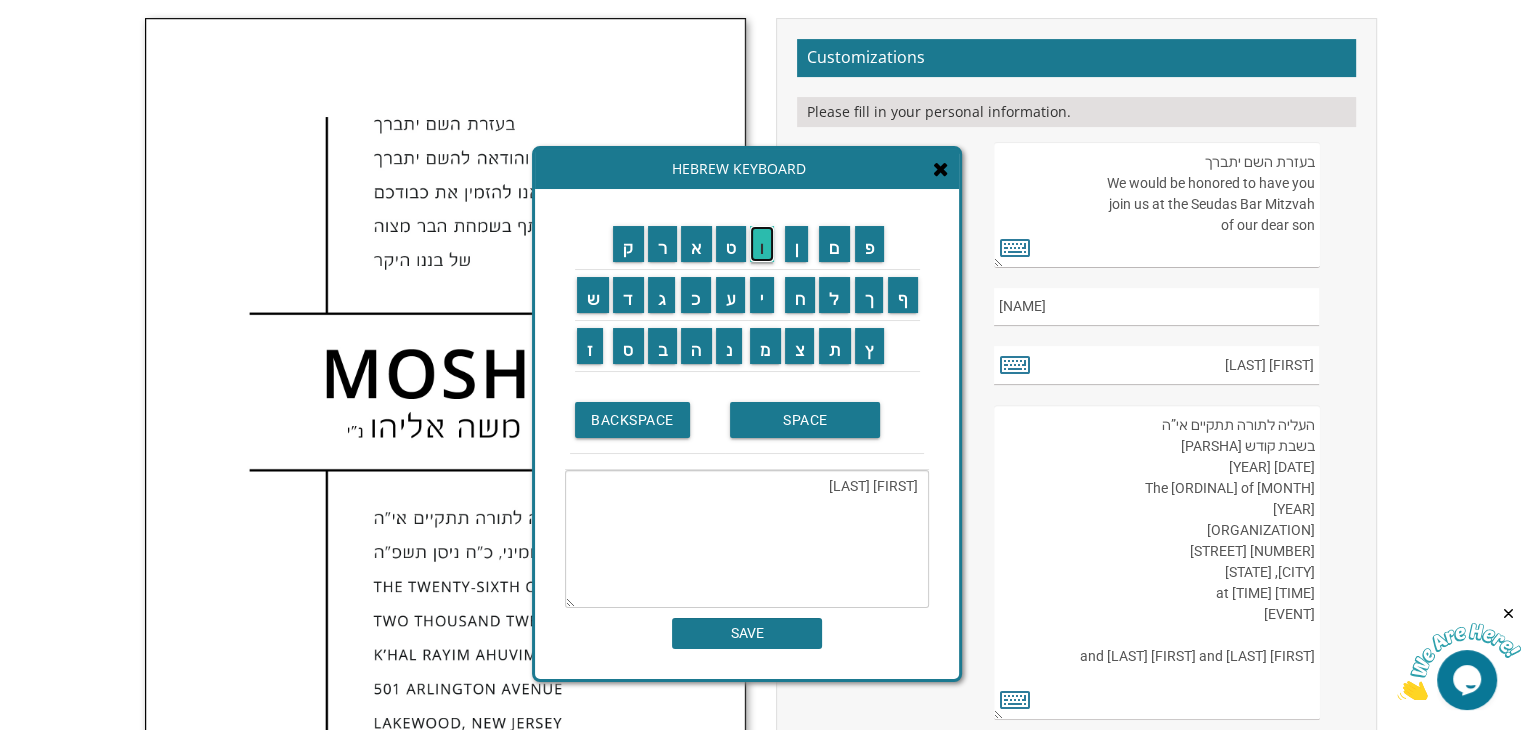 click on "ו" at bounding box center [762, 244] 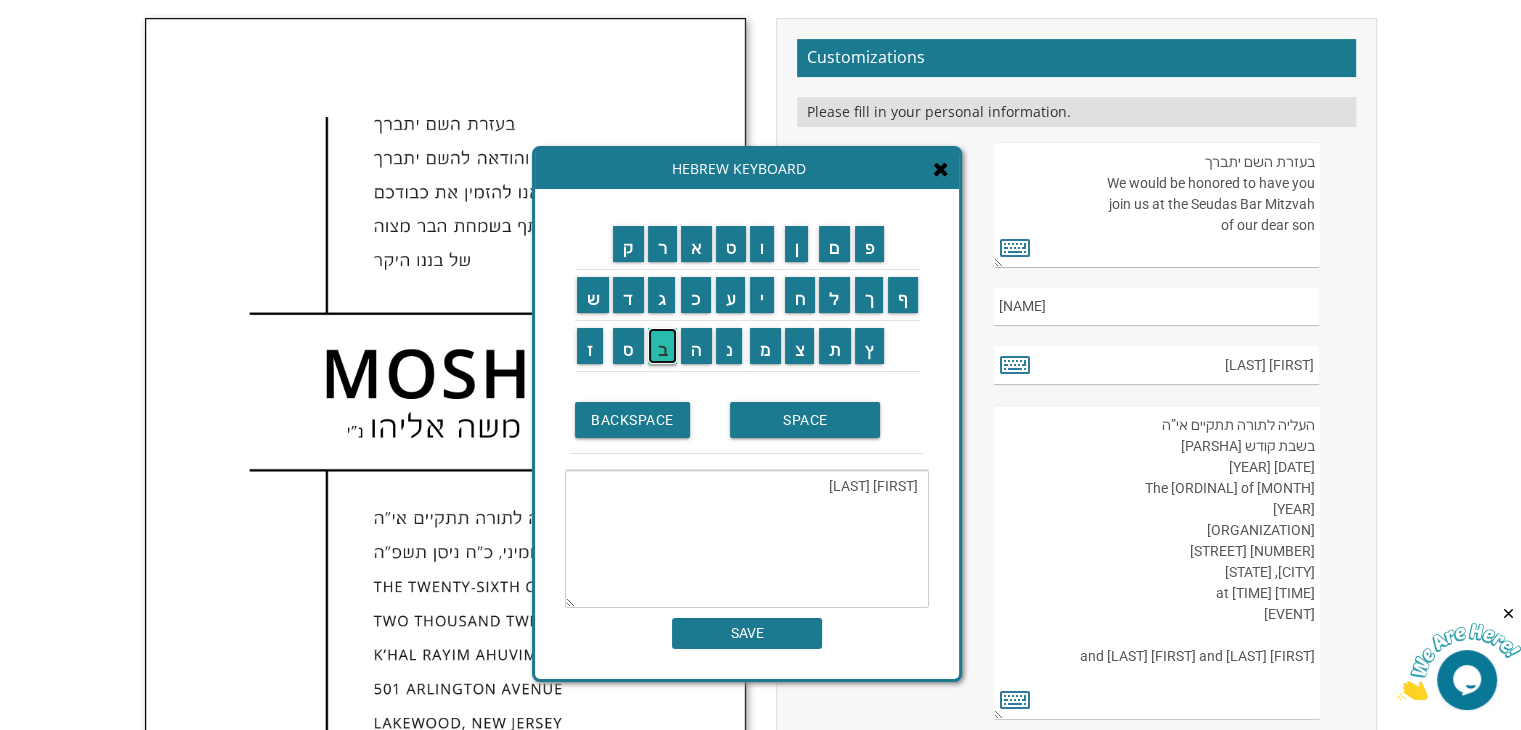 click on "ב" at bounding box center [663, 346] 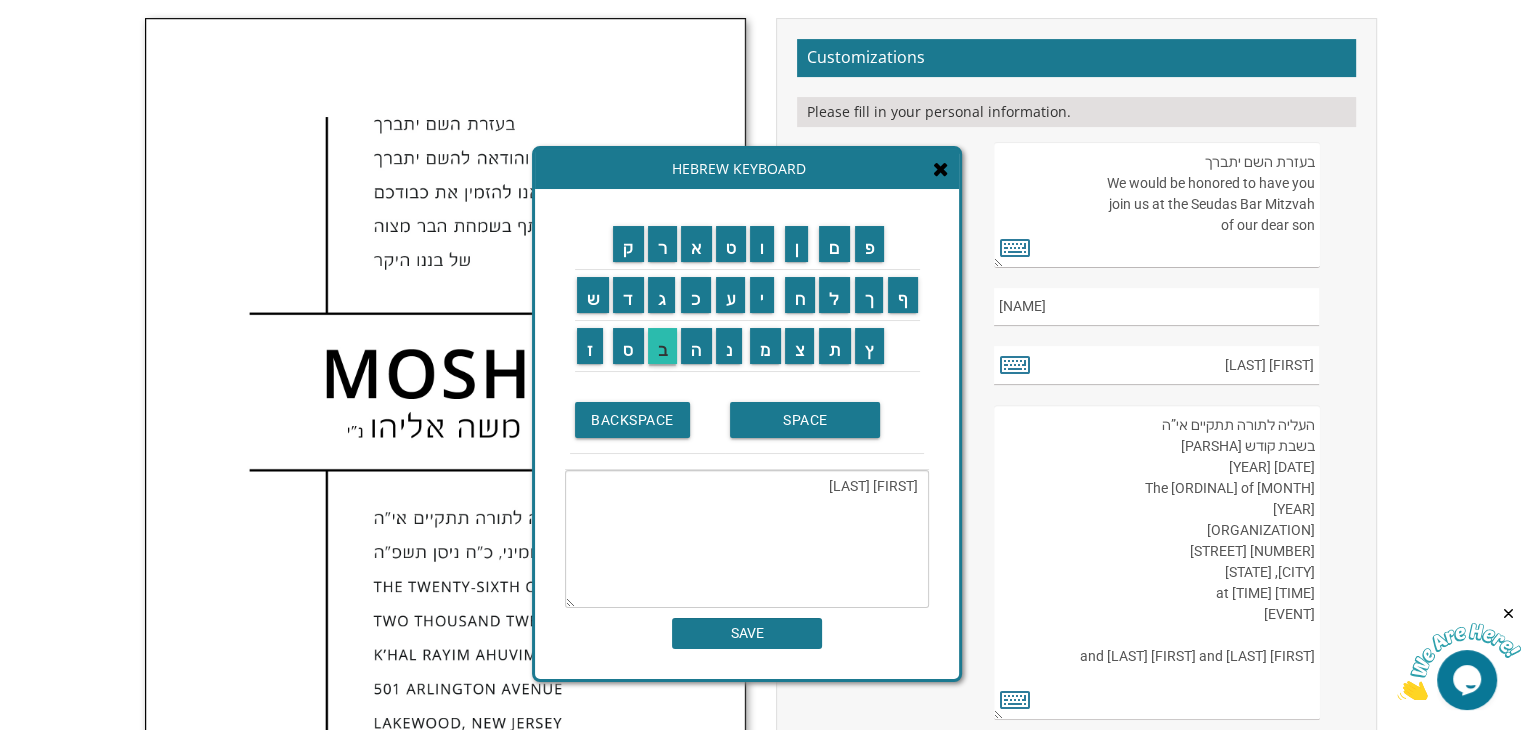 type on "[FIRST] [LAST]" 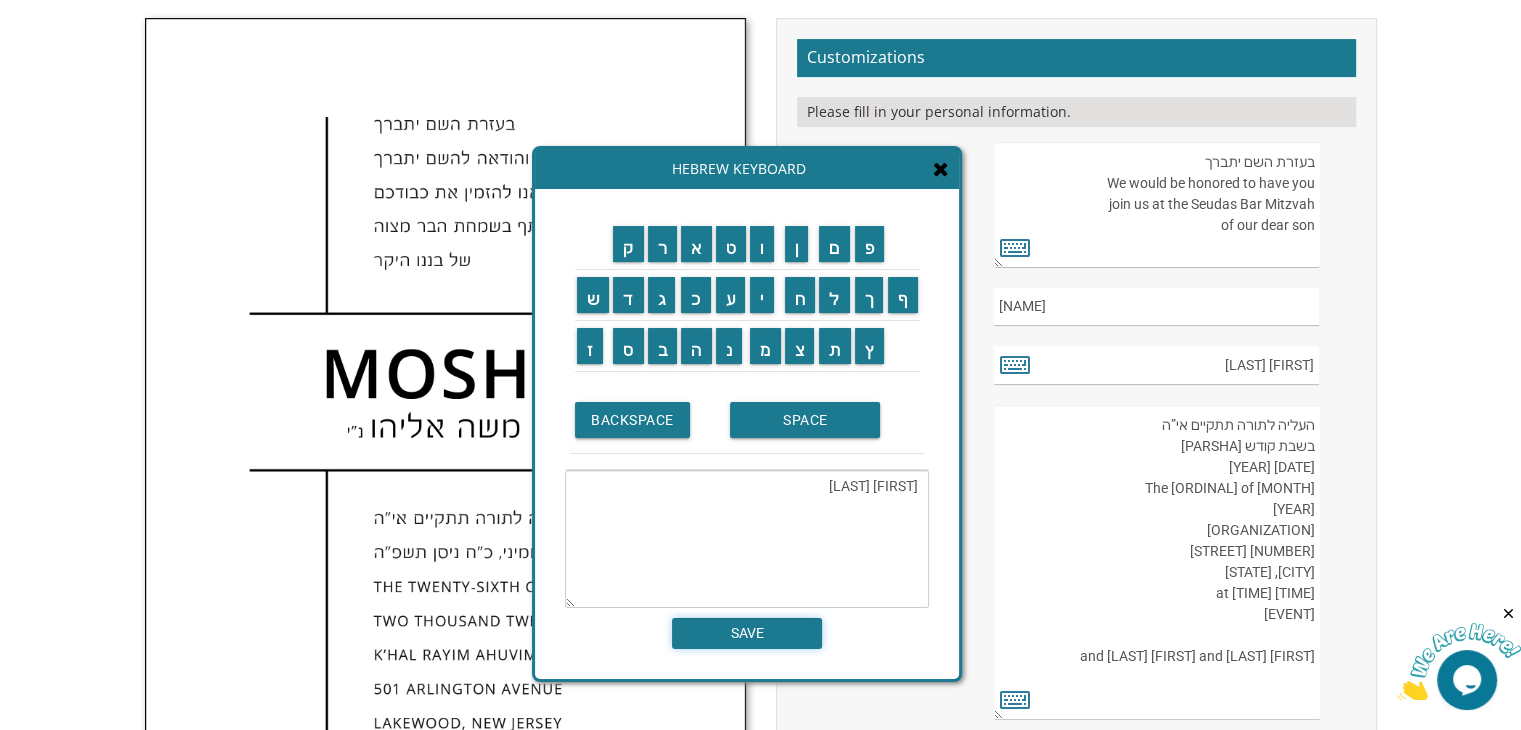 click on "SAVE" at bounding box center [747, 633] 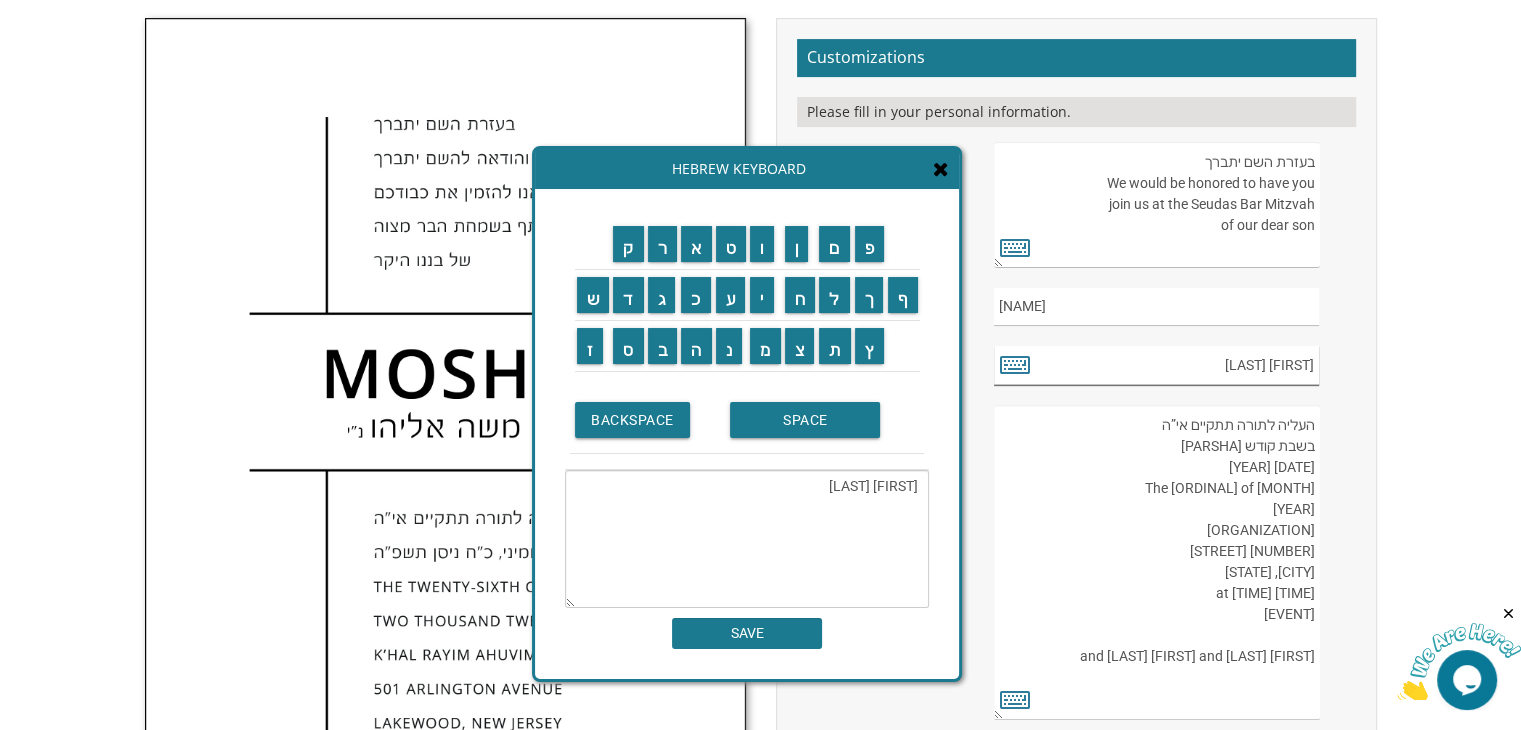 type on "[FIRST] [LAST]" 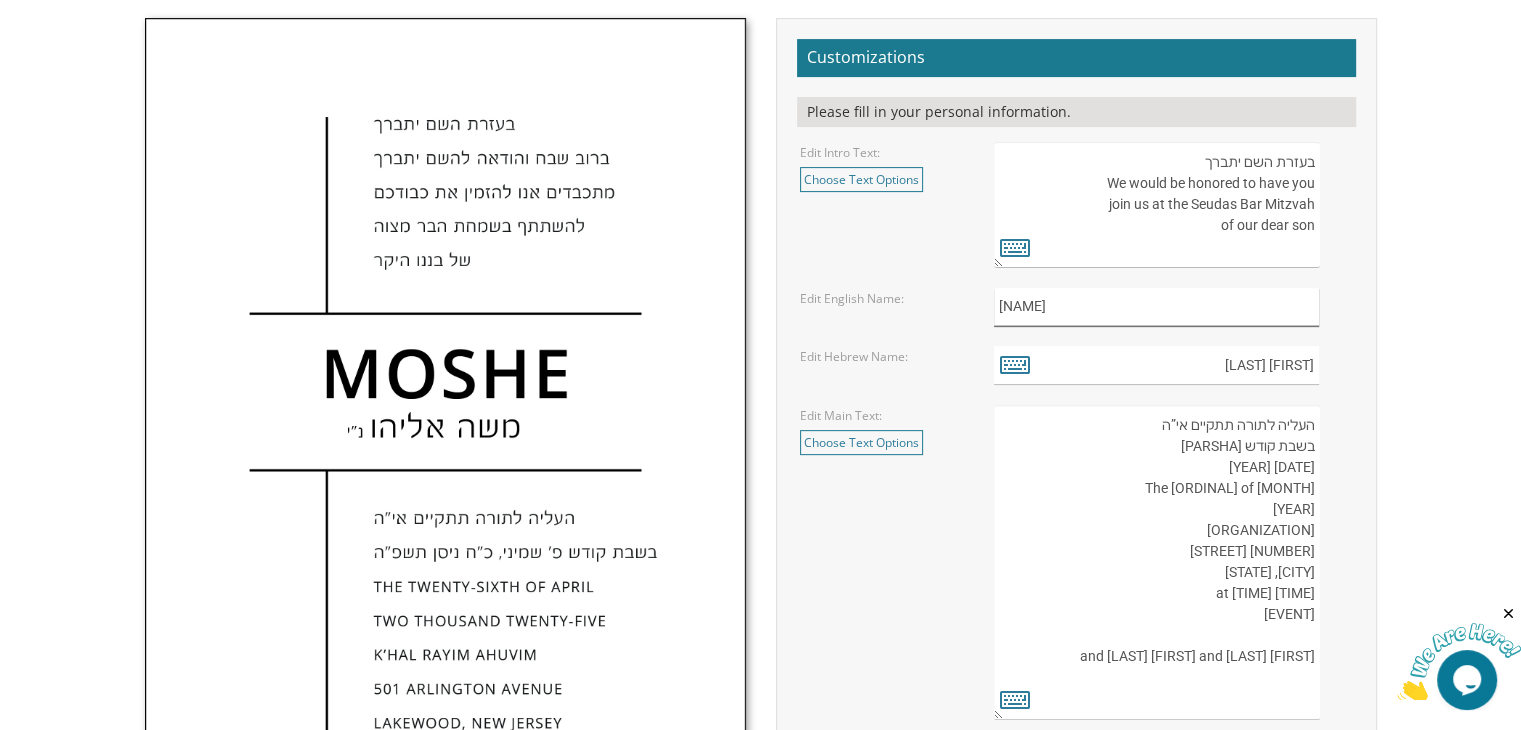 click on "[NAME]" at bounding box center (1156, 307) 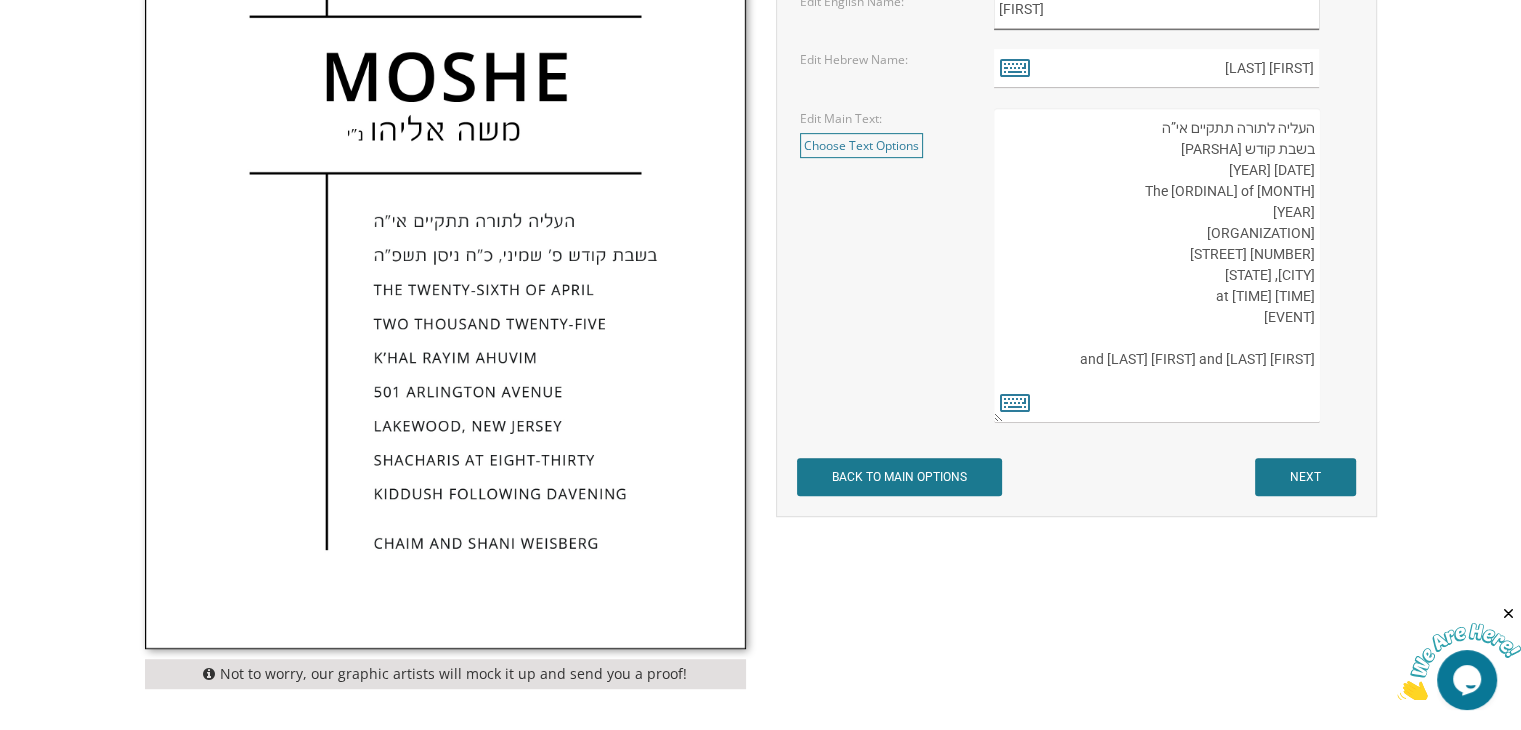 scroll, scrollTop: 908, scrollLeft: 0, axis: vertical 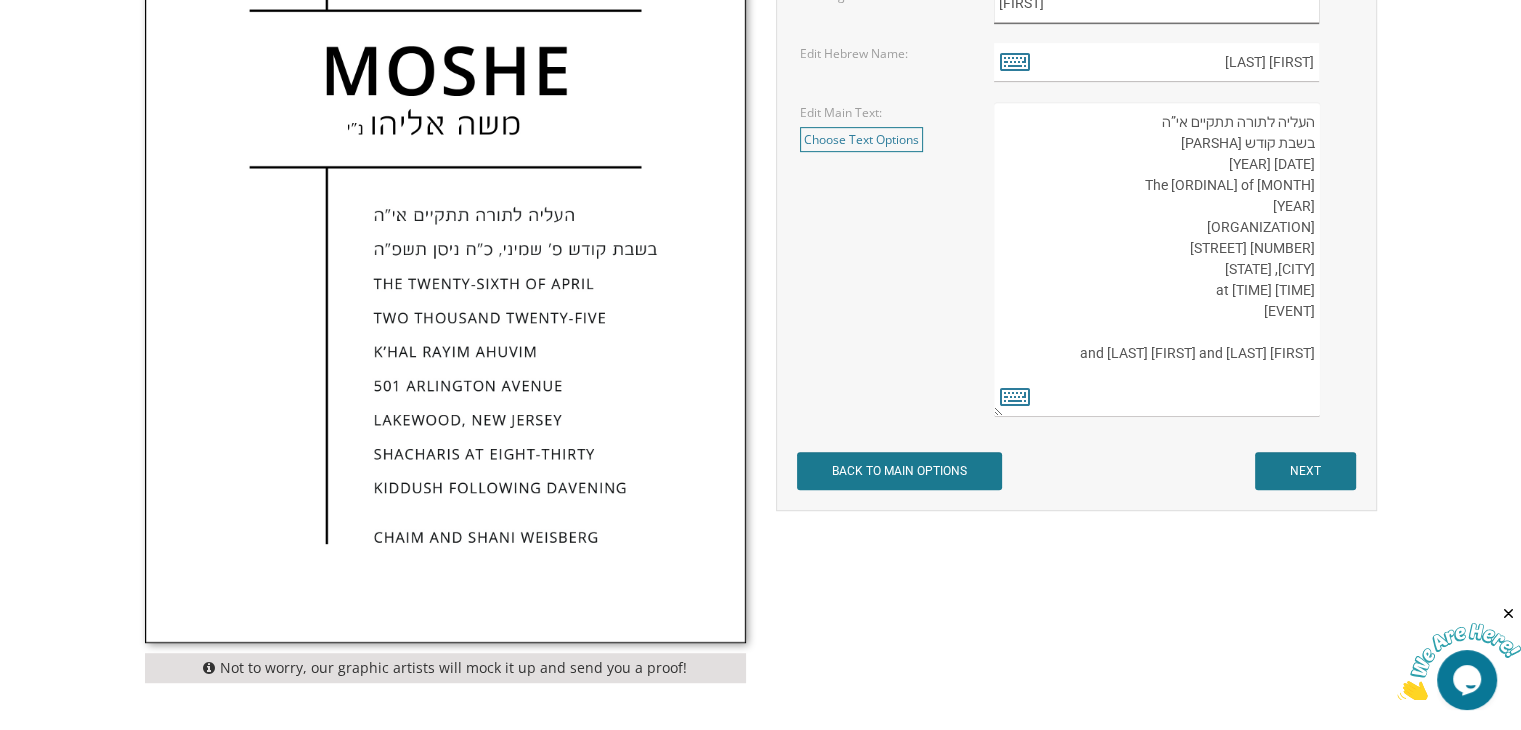 type on "[FIRST]" 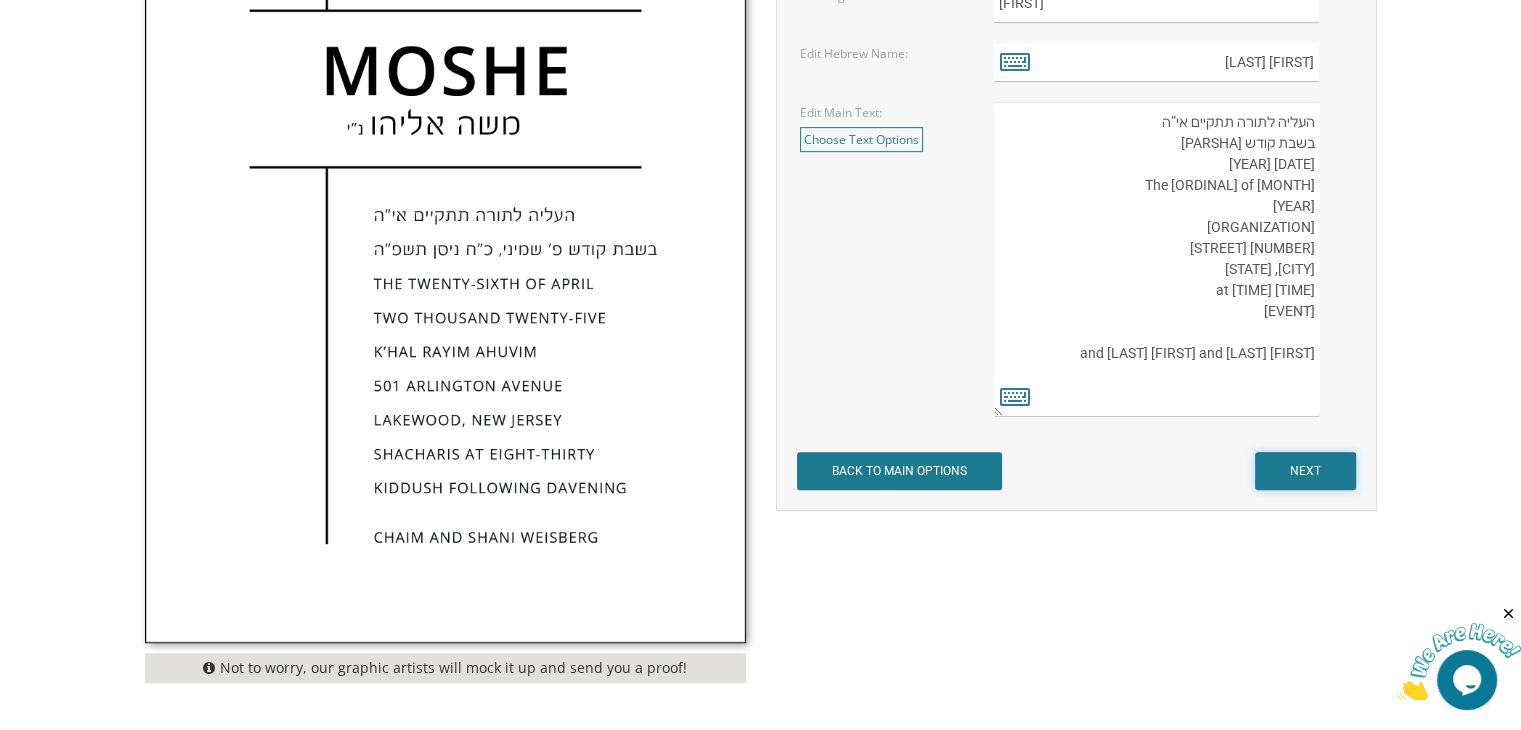 click on "NEXT" at bounding box center [1305, 471] 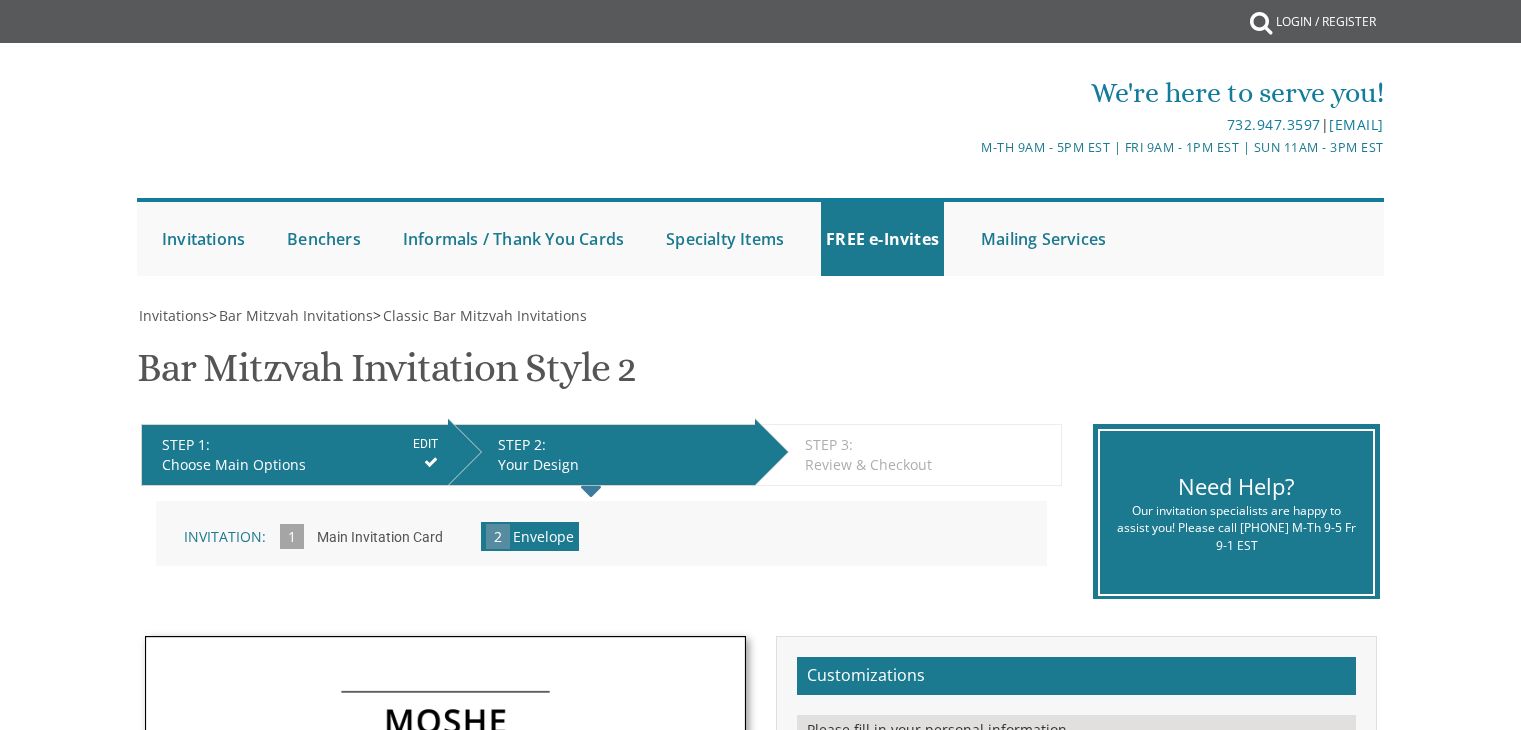 scroll, scrollTop: 0, scrollLeft: 0, axis: both 